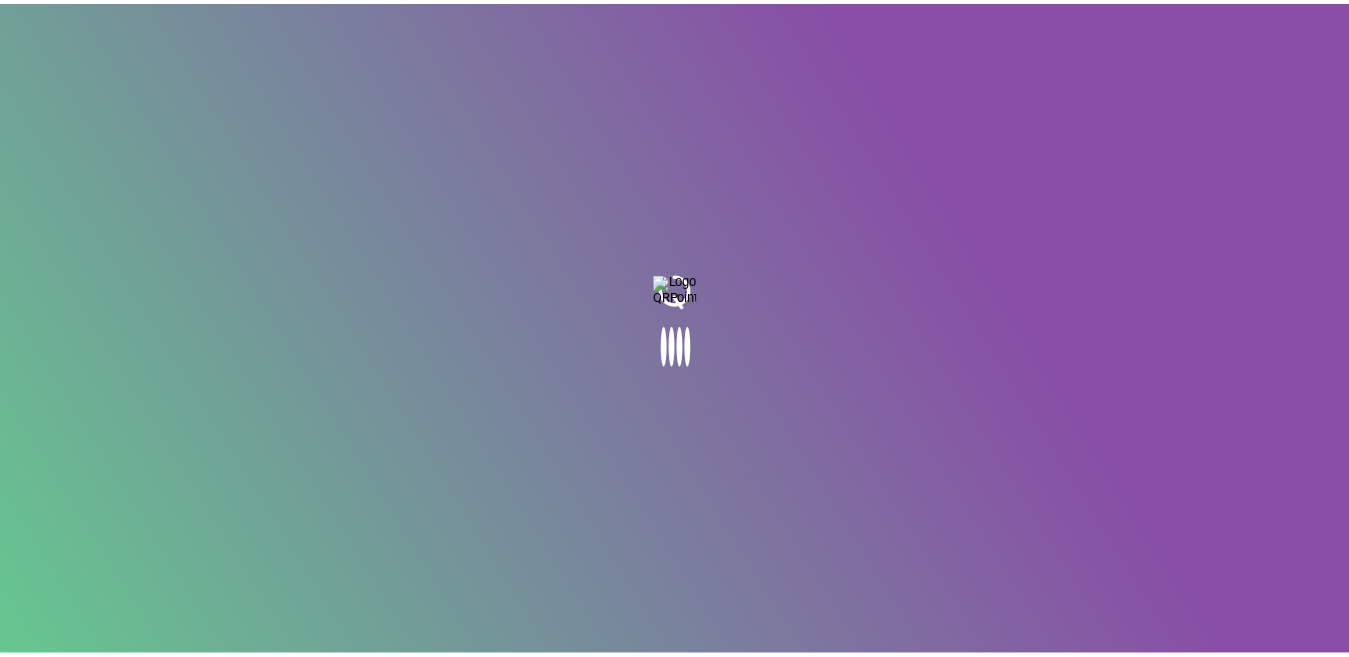scroll, scrollTop: 0, scrollLeft: 0, axis: both 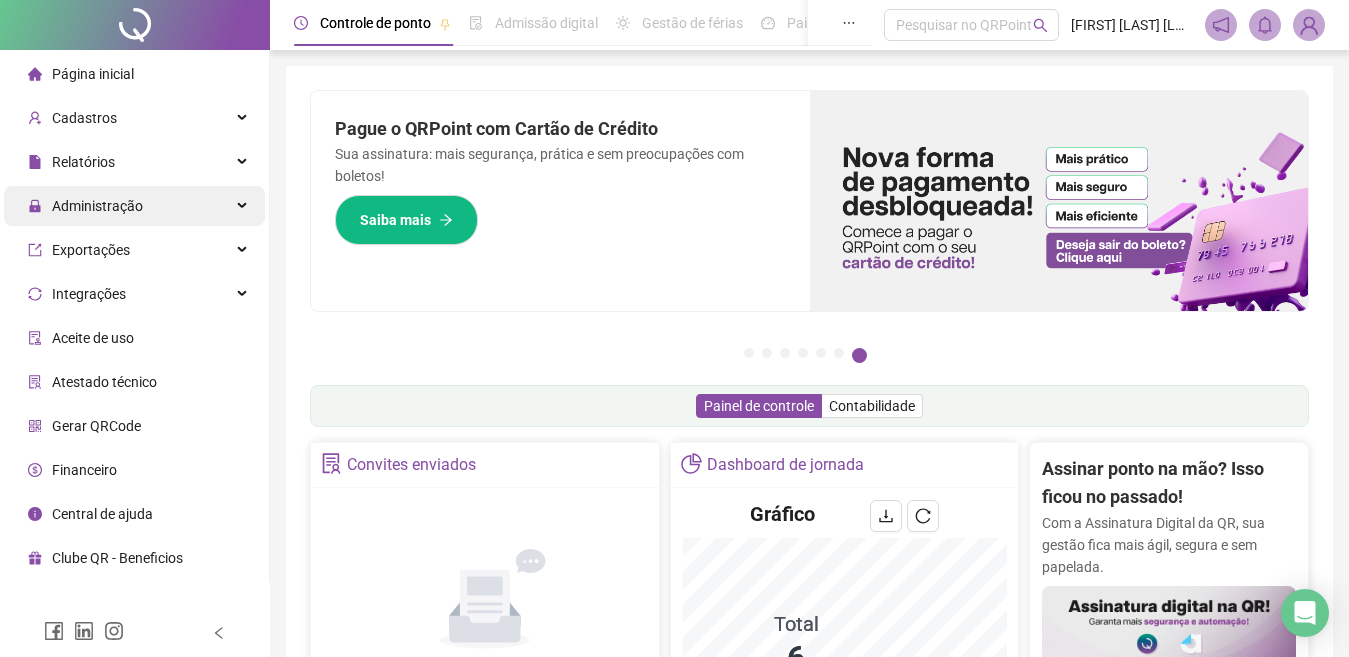 click on "Administração" at bounding box center (85, 206) 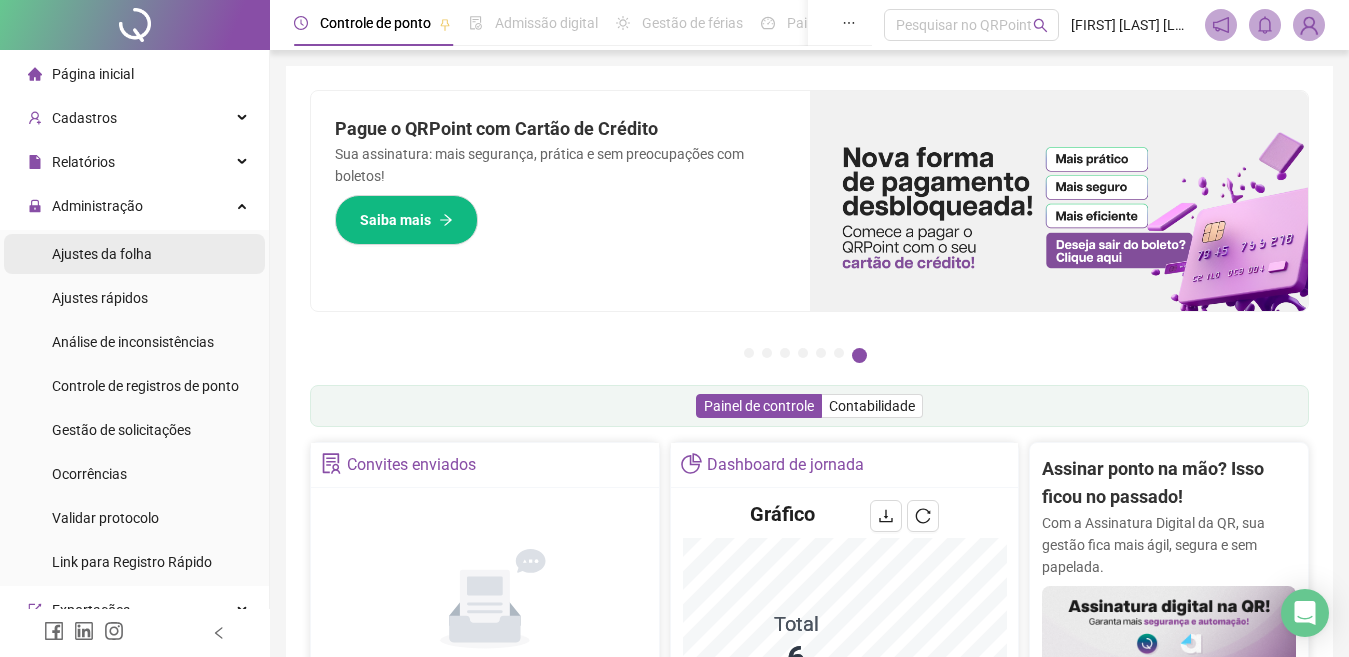 click on "Ajustes da folha" at bounding box center [102, 254] 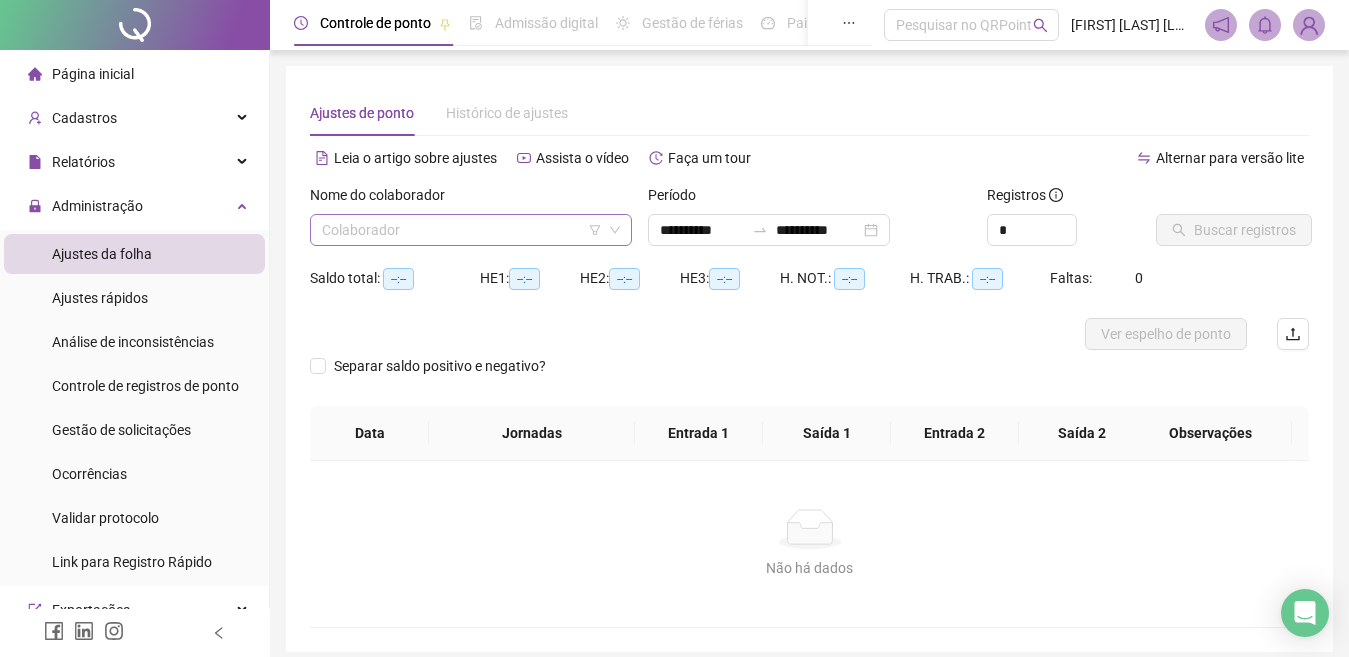 click at bounding box center (462, 230) 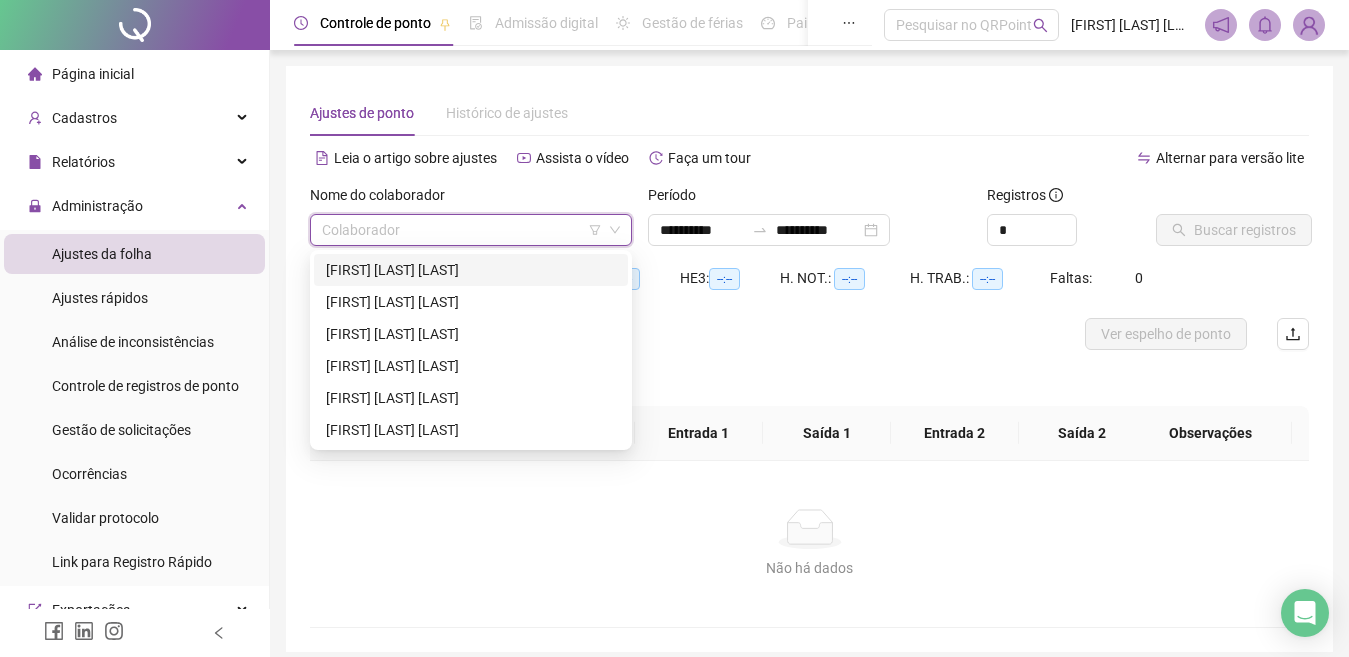 click on "[FIRST] [LAST] [LAST]" at bounding box center (471, 270) 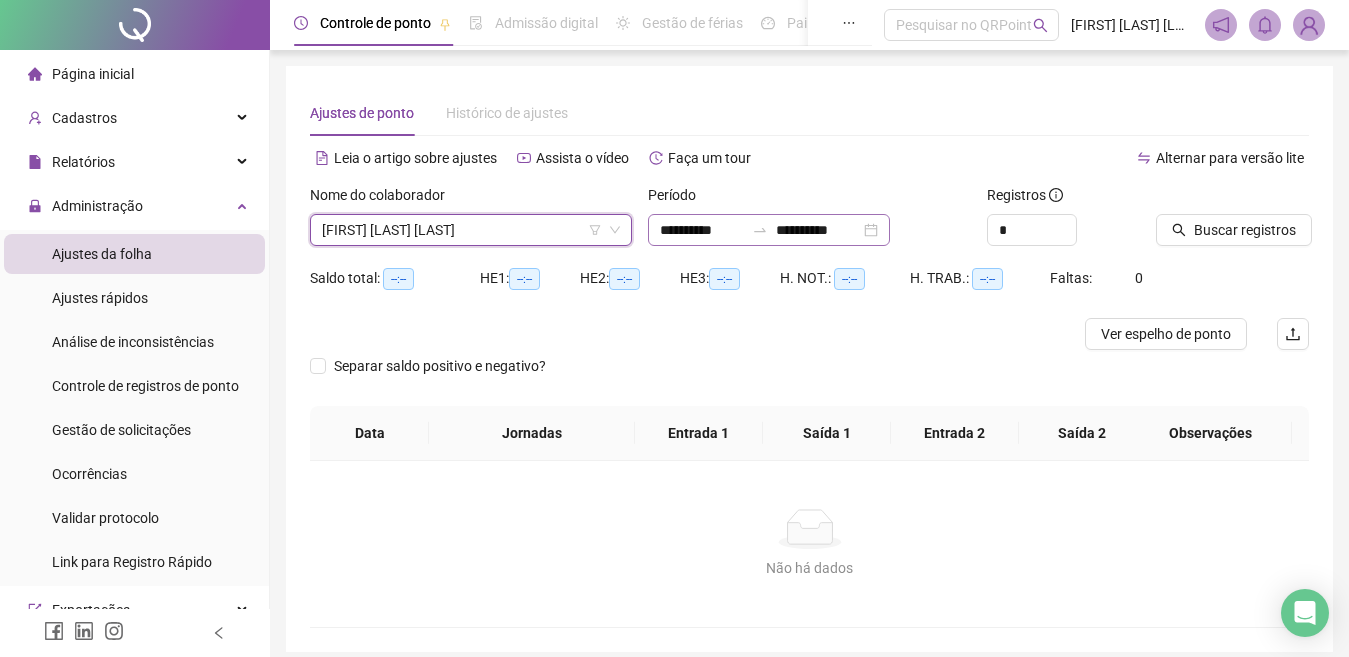 click on "**********" at bounding box center [769, 230] 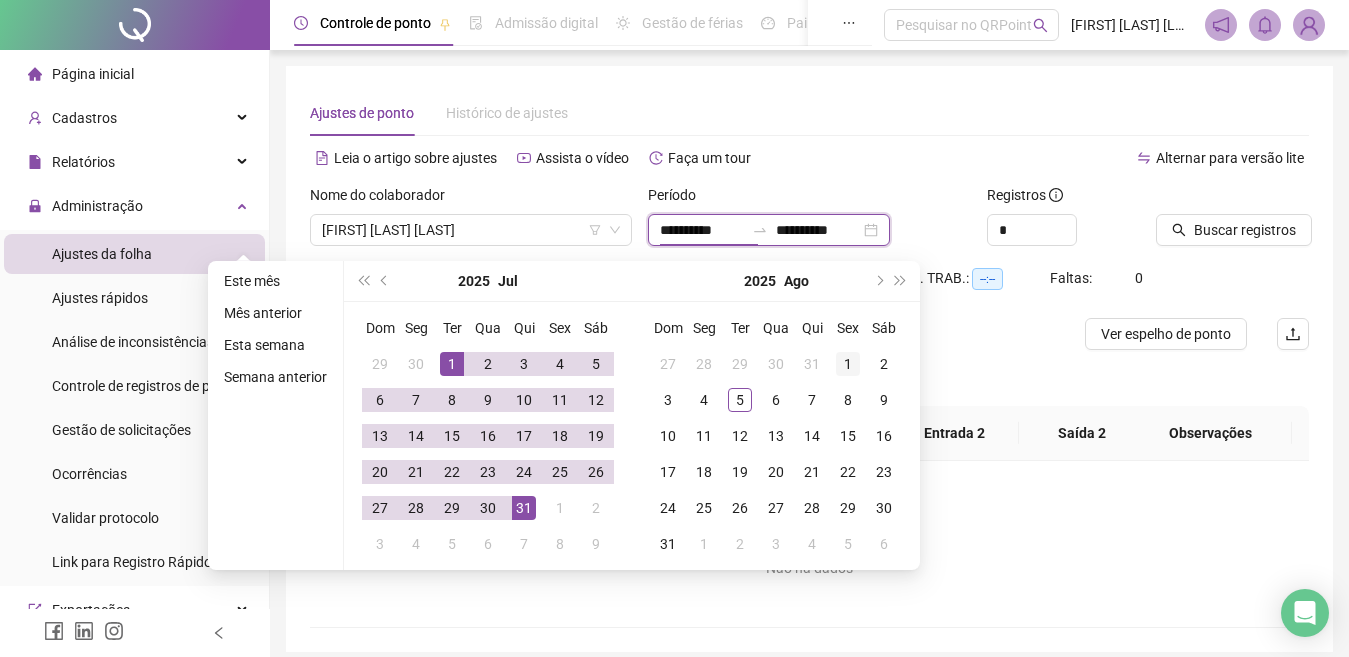 type on "**********" 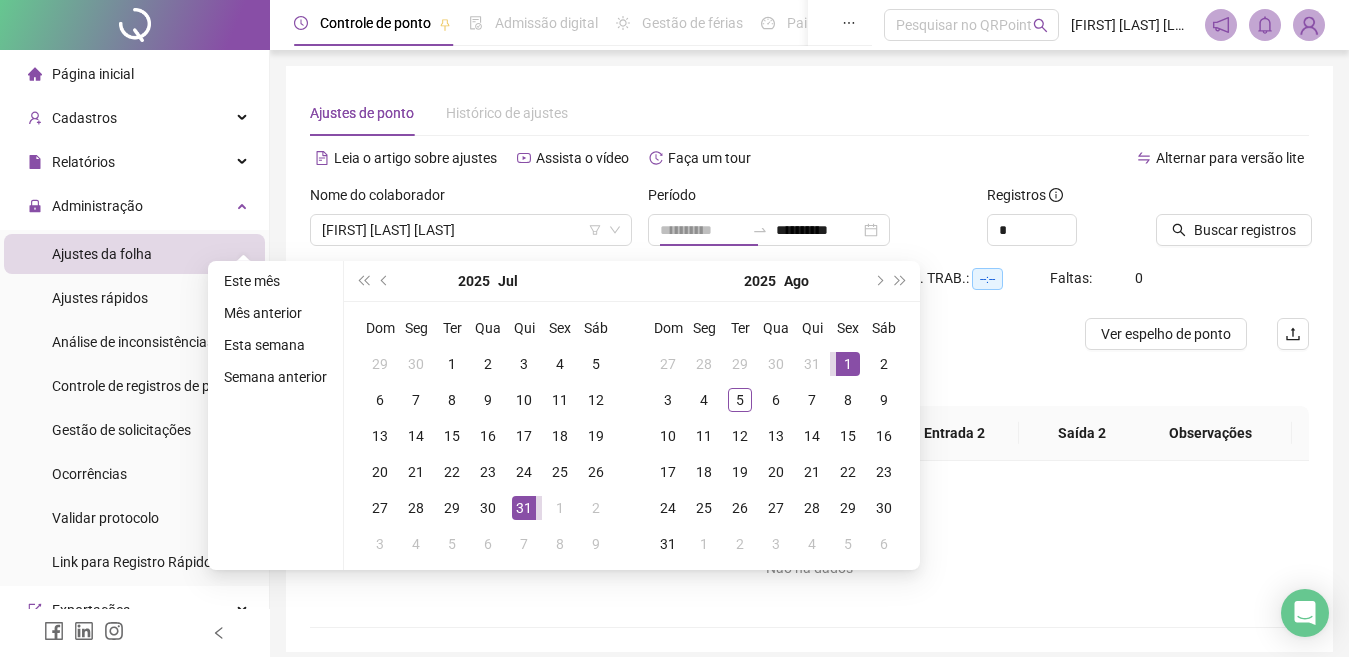 click on "1" at bounding box center (848, 364) 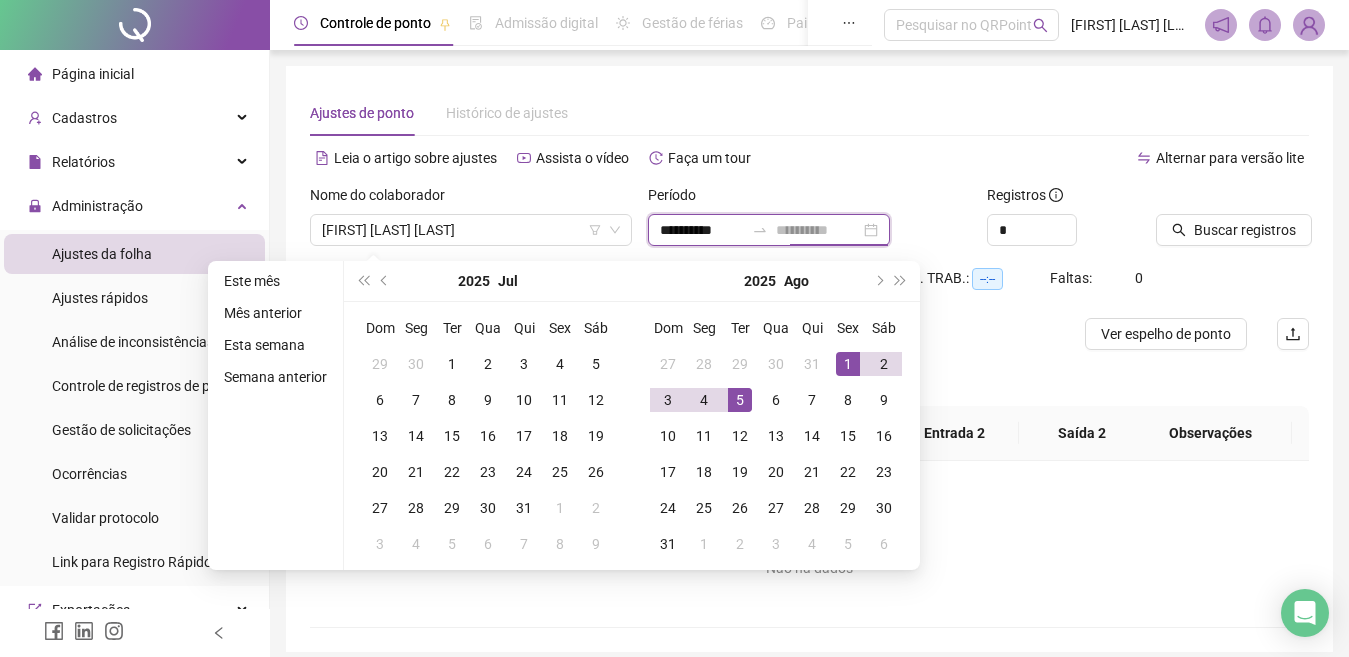 type on "**********" 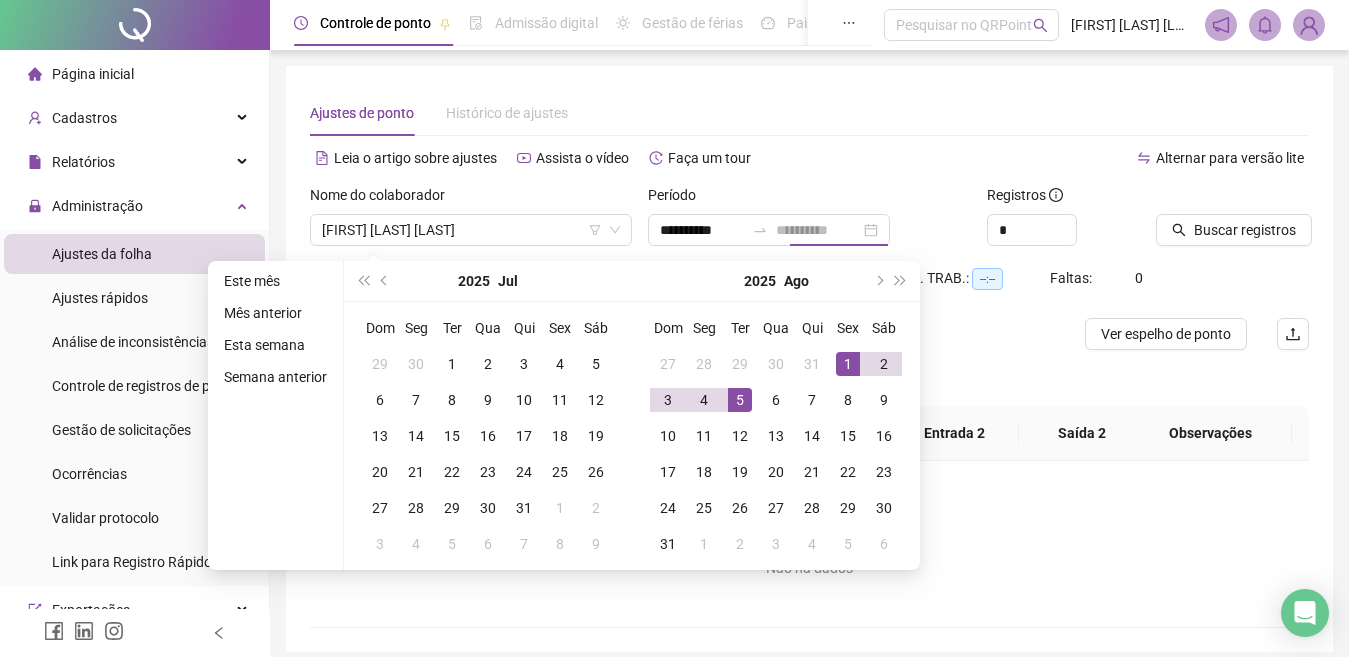 click on "5" at bounding box center (740, 400) 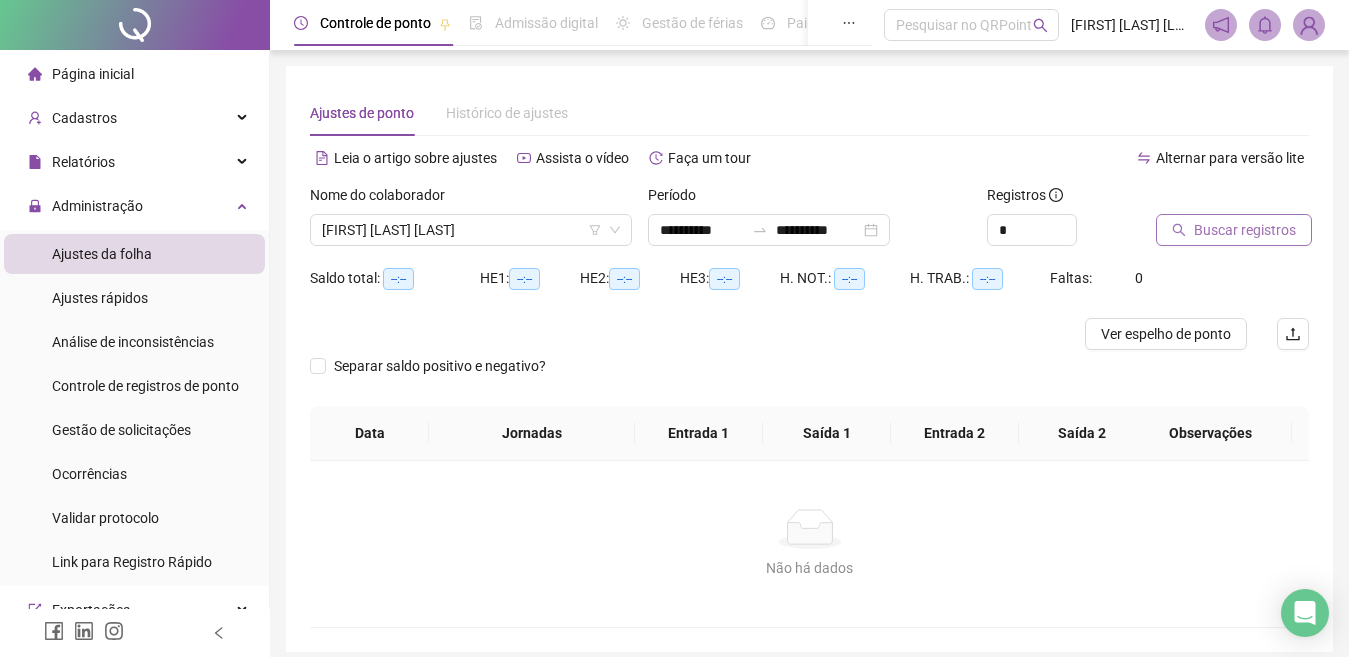 click on "Buscar registros" at bounding box center (1245, 230) 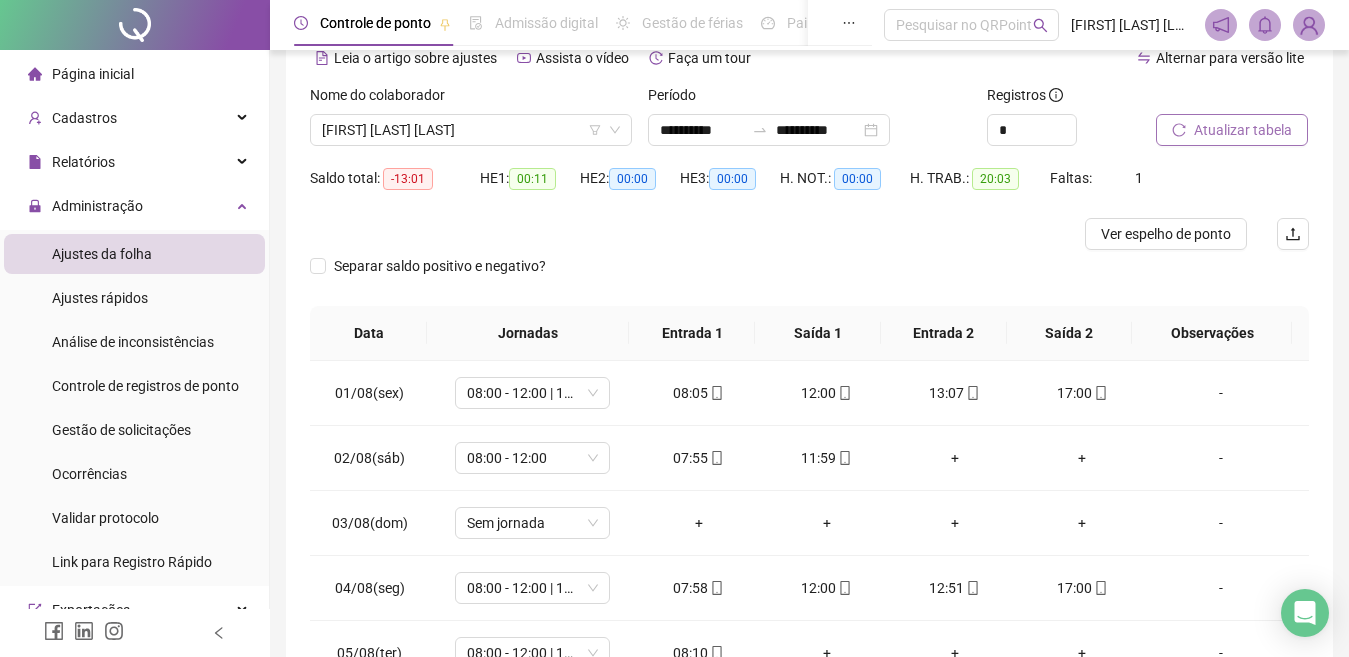 scroll, scrollTop: 200, scrollLeft: 0, axis: vertical 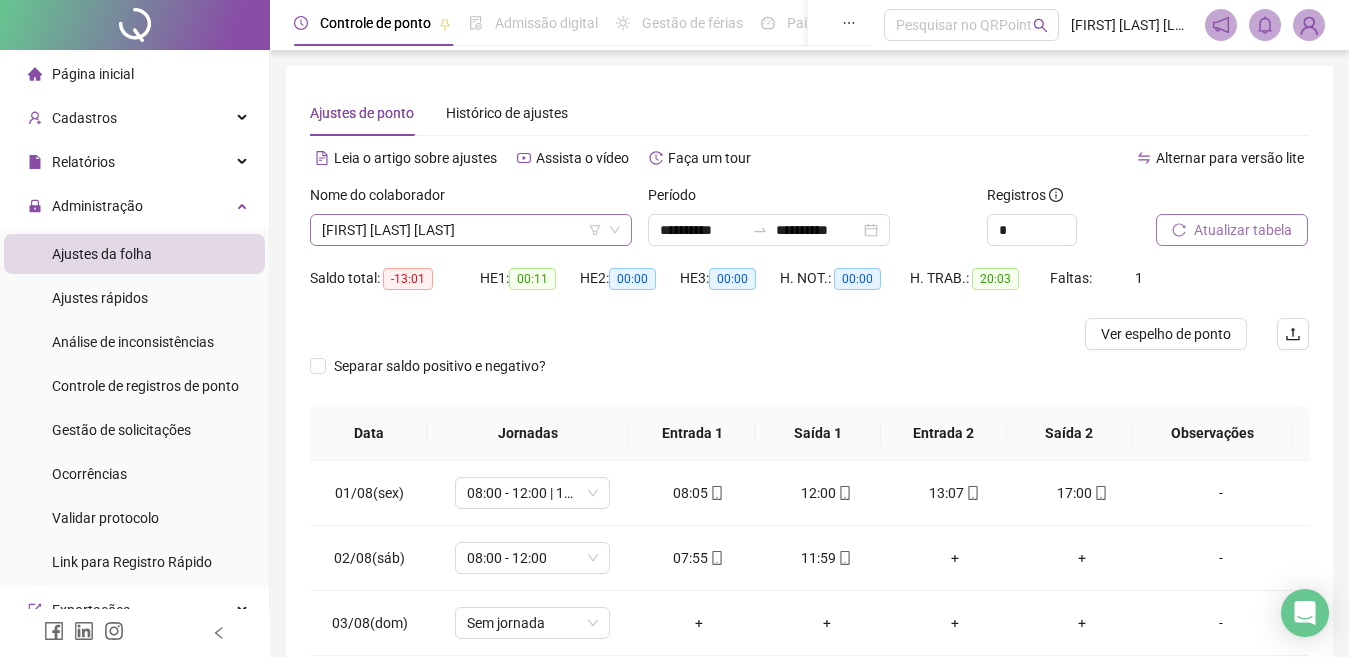 click on "[FIRST] [LAST] [LAST]" at bounding box center [471, 230] 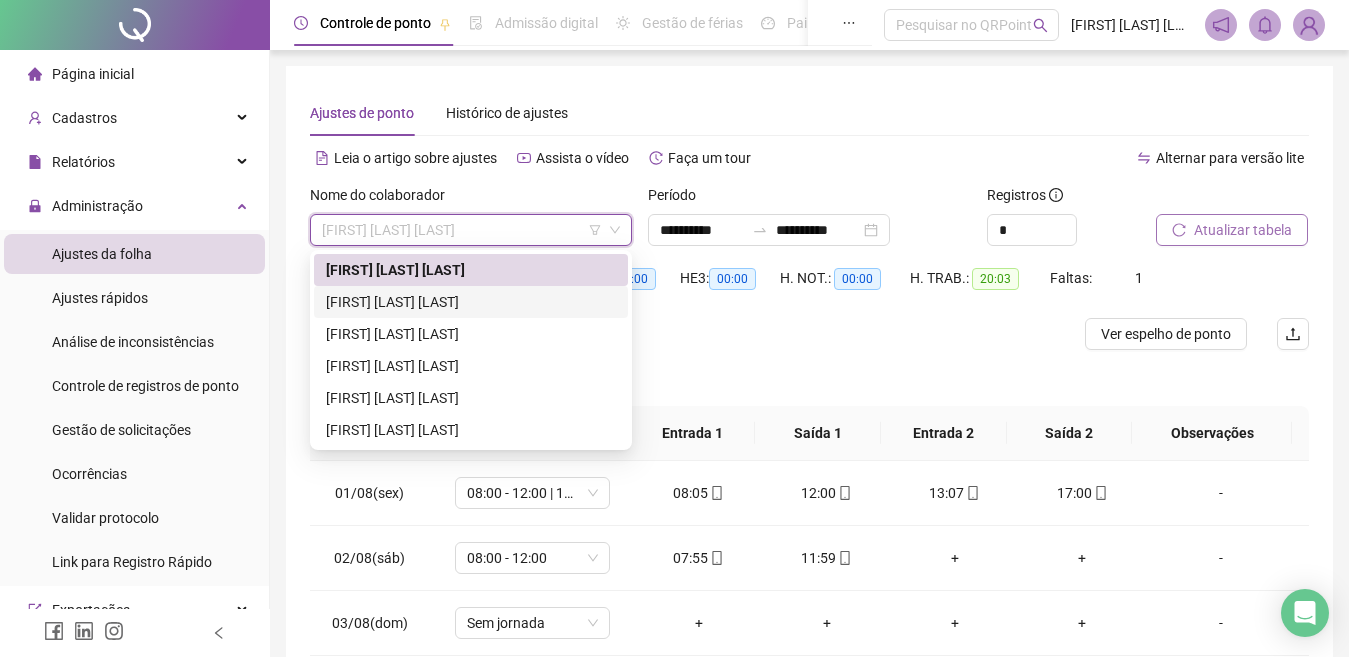 click on "[FIRST] [LAST] [LAST]" at bounding box center [471, 302] 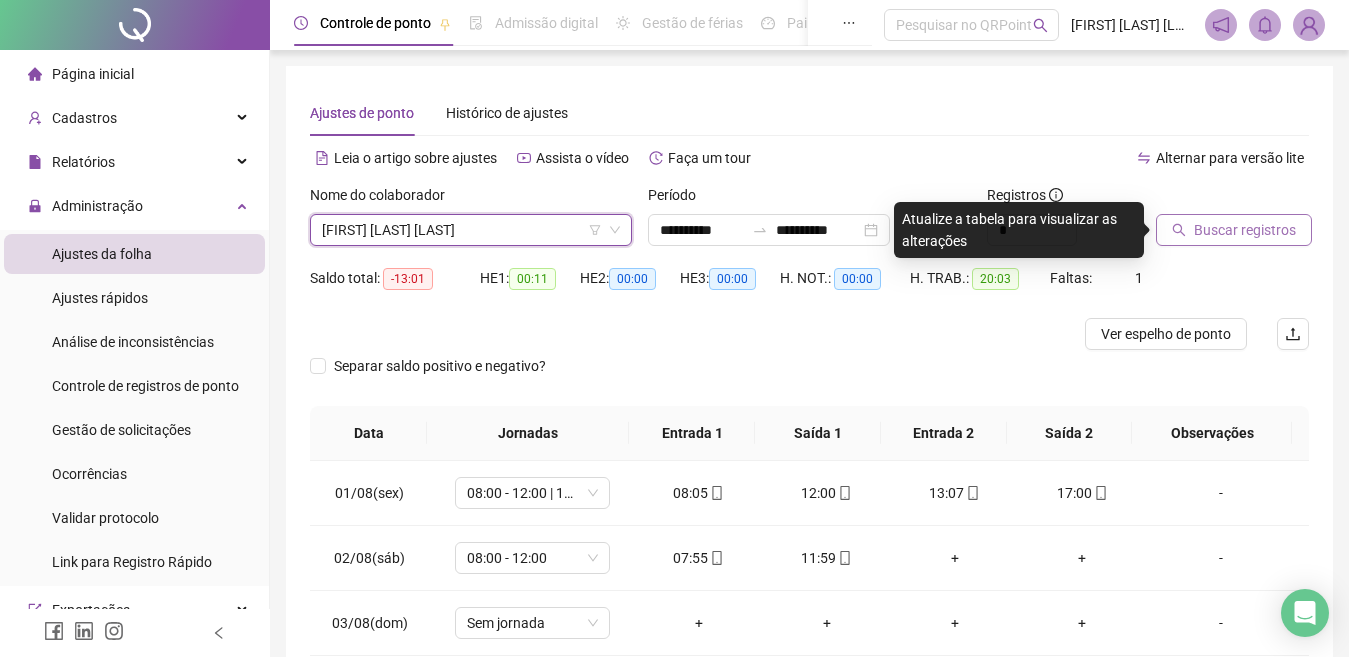 click on "Buscar registros" at bounding box center (1245, 230) 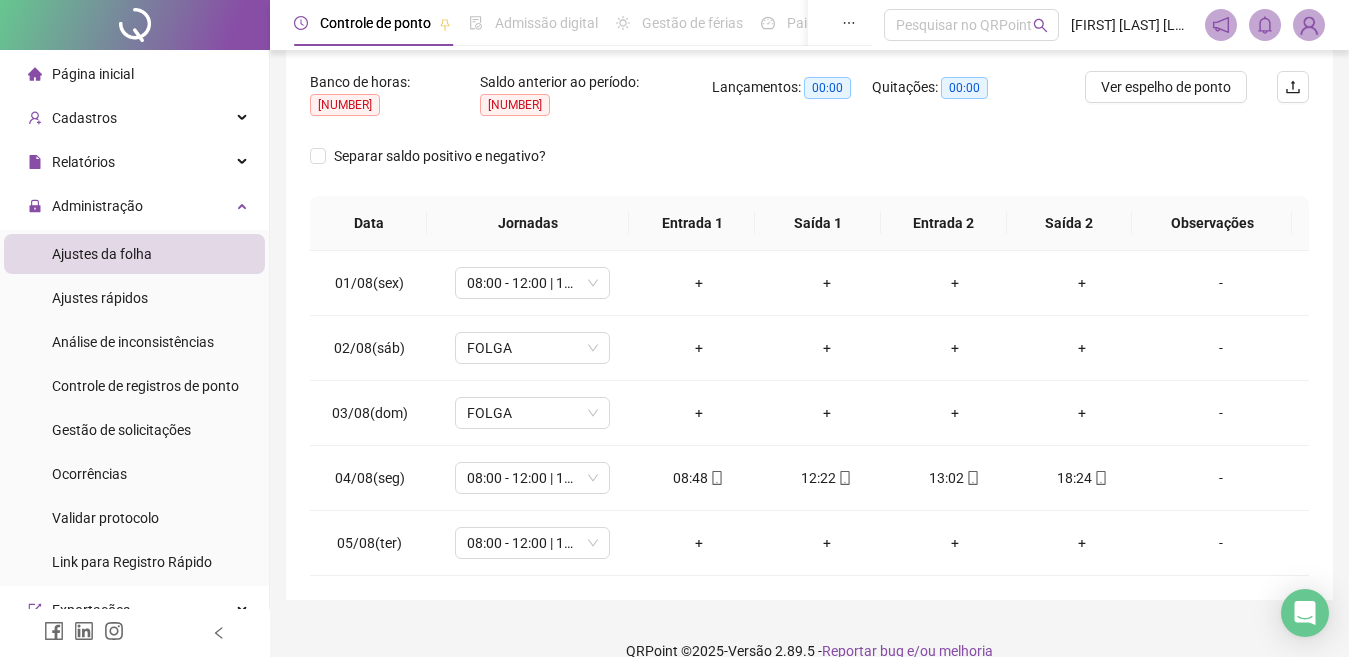 scroll, scrollTop: 263, scrollLeft: 0, axis: vertical 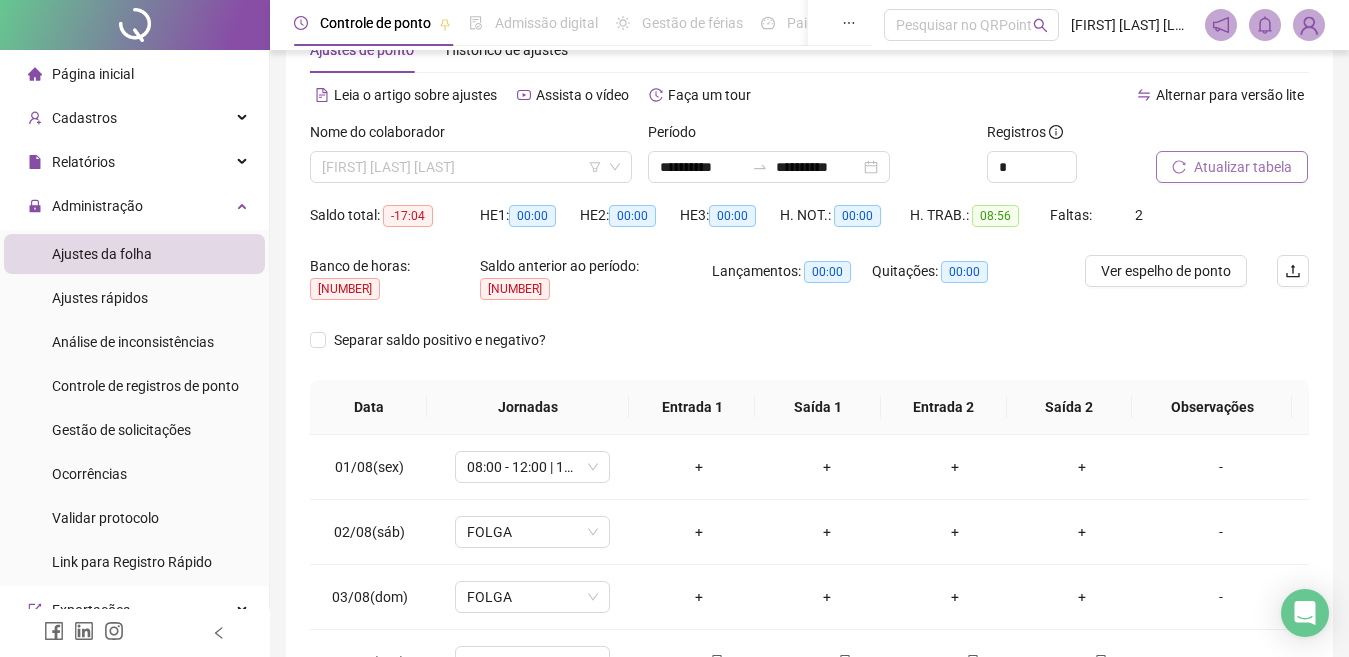 click on "[FIRST] [LAST] [LAST]" at bounding box center [471, 167] 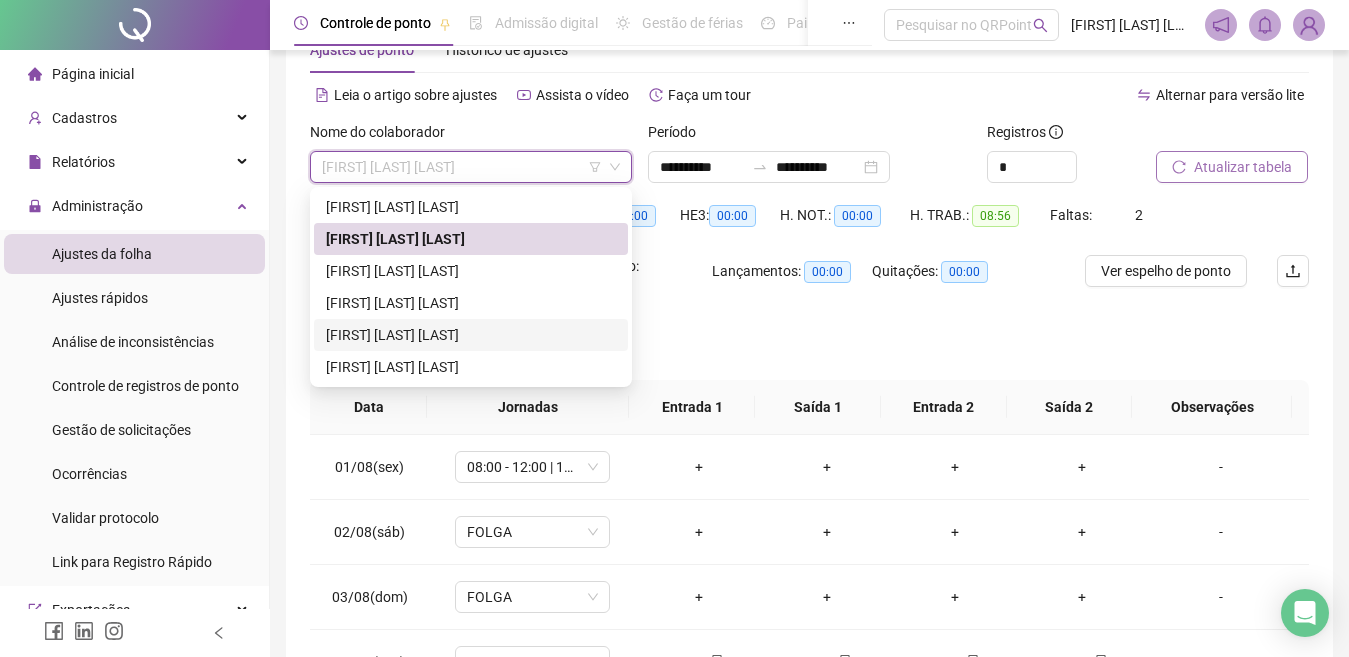 click on "[FIRST] [LAST] [LAST]" at bounding box center [471, 335] 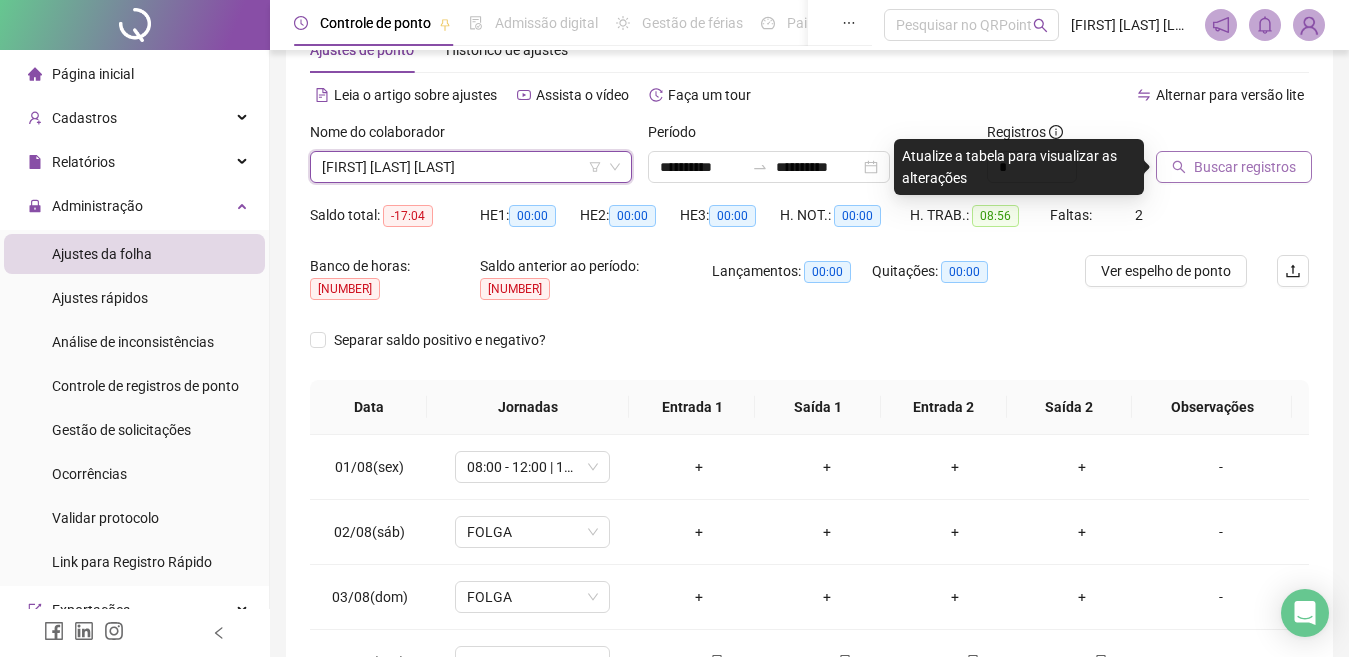 click on "Buscar registros" at bounding box center (1245, 167) 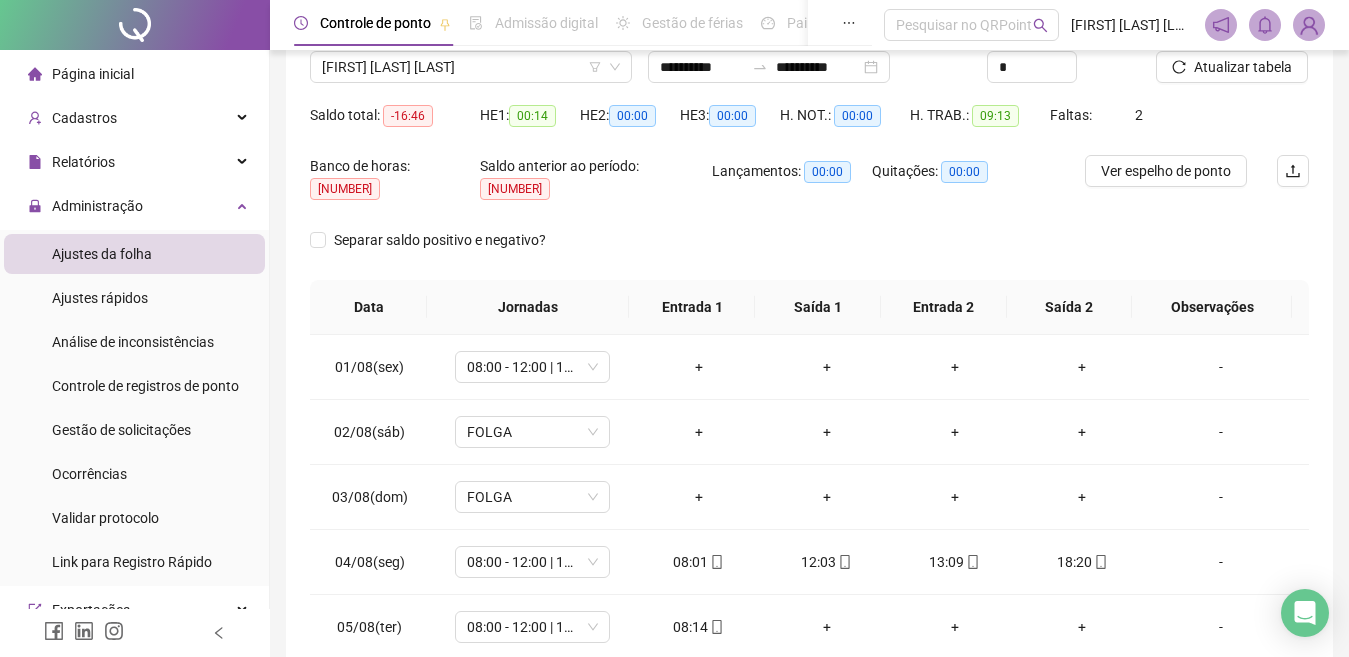 scroll, scrollTop: 263, scrollLeft: 0, axis: vertical 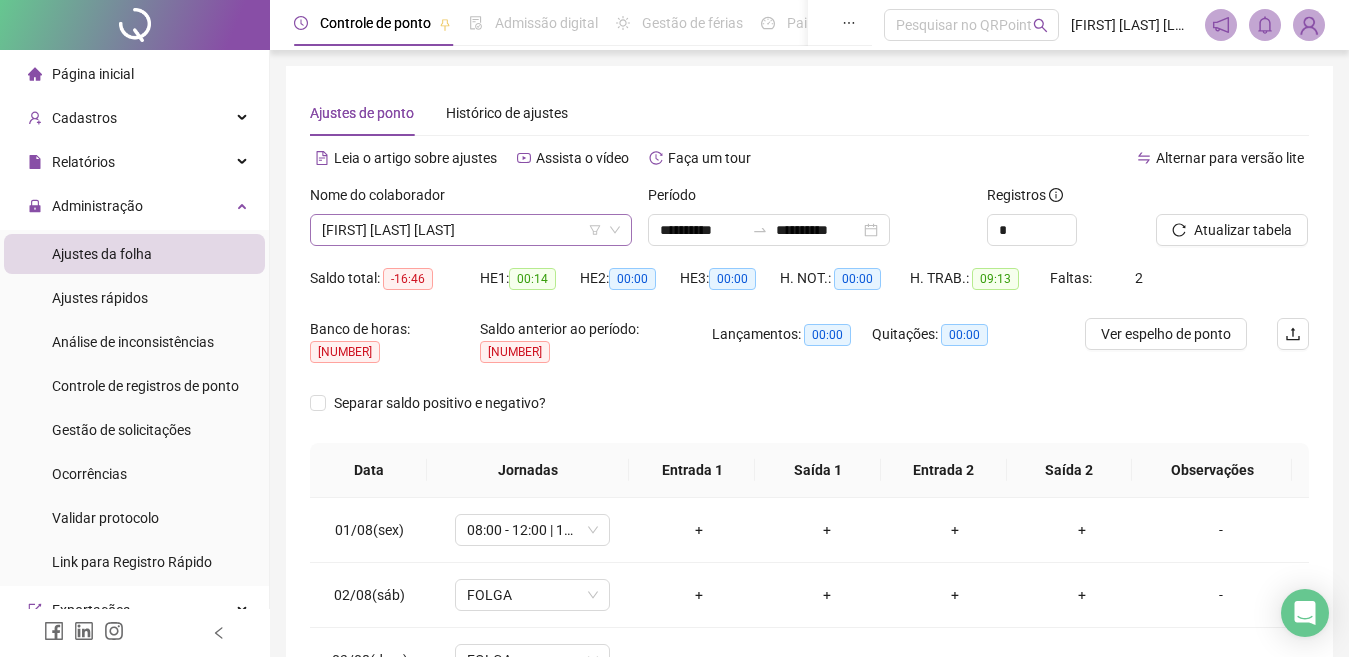 click on "[FIRST] [LAST] [LAST]" at bounding box center (471, 230) 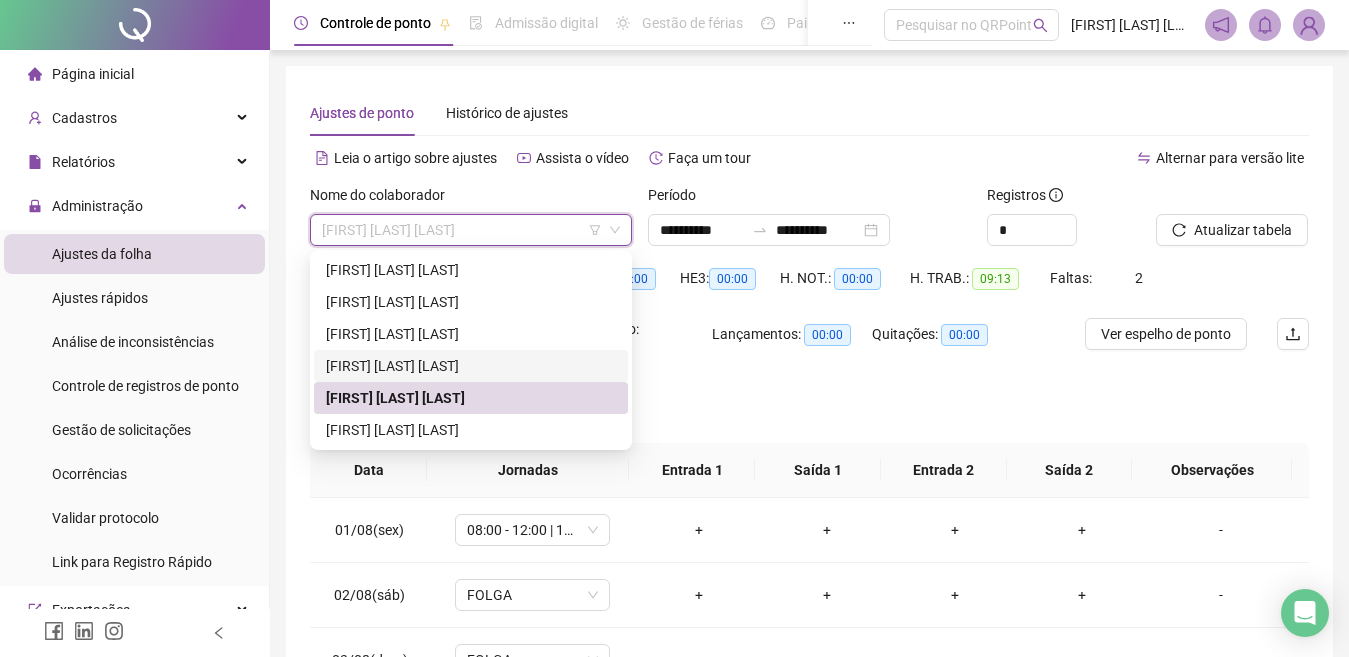 click on "[FIRST] [LAST] [LAST]" at bounding box center [471, 366] 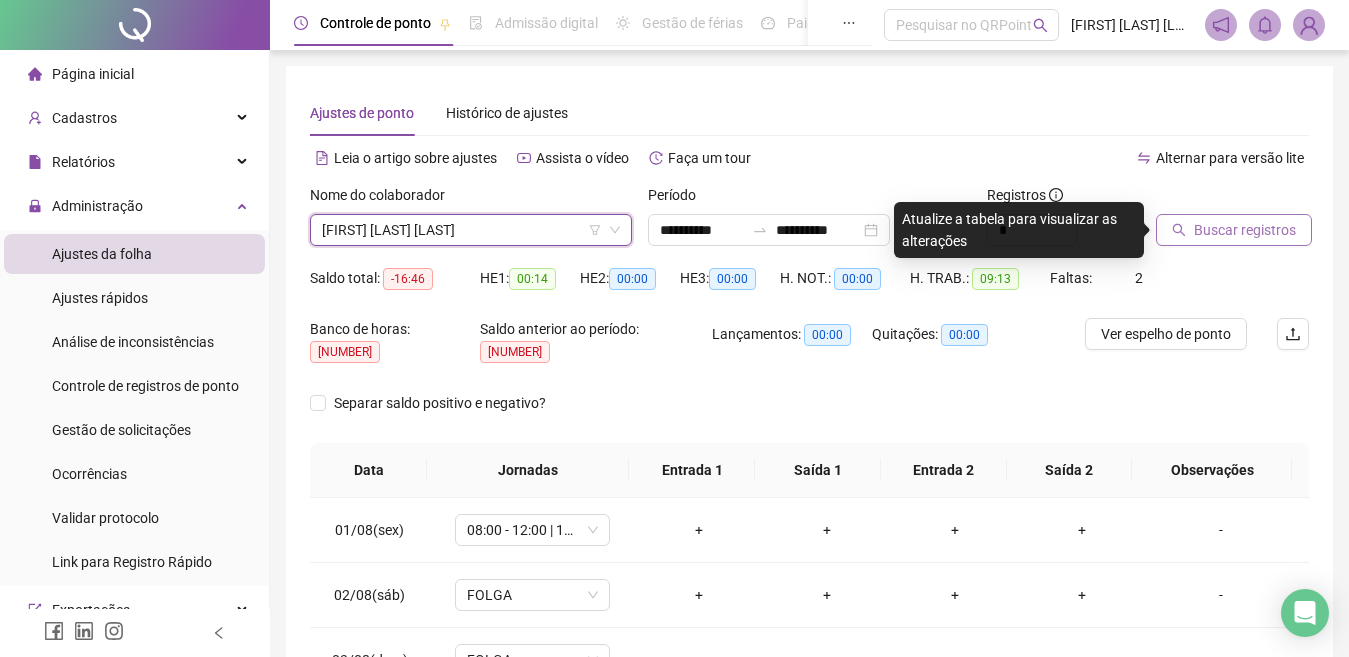 click on "Buscar registros" at bounding box center (1245, 230) 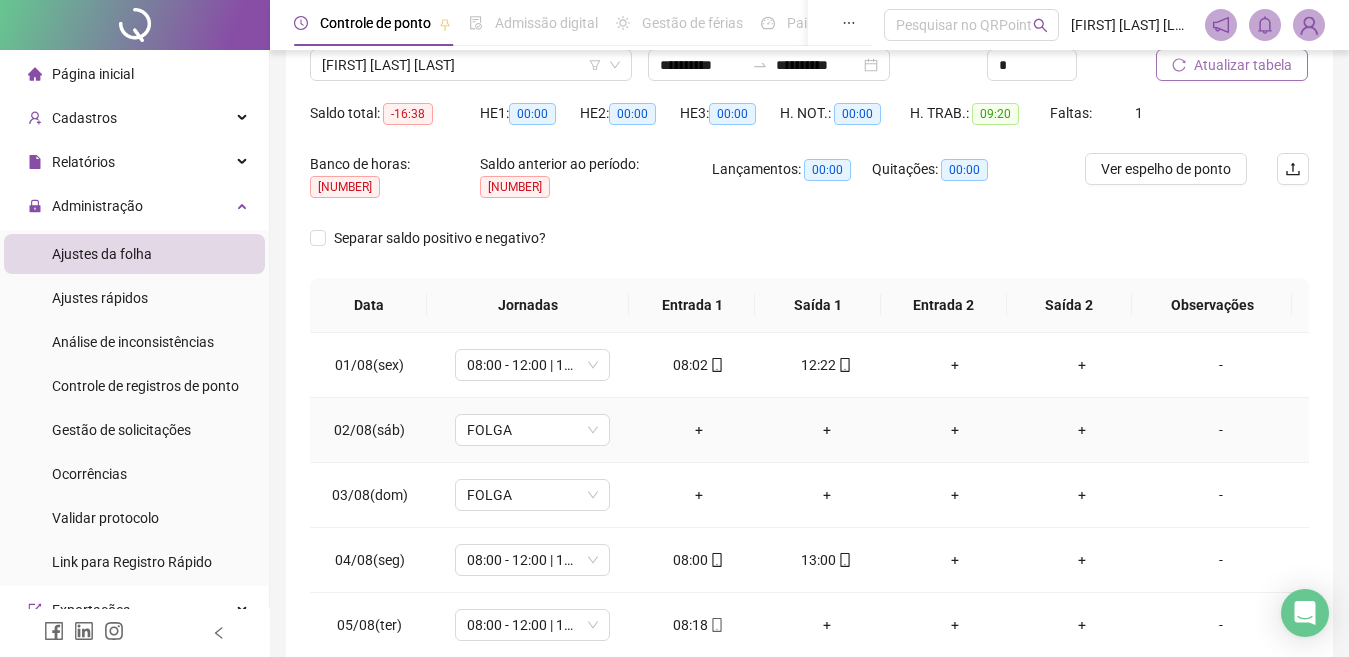 scroll, scrollTop: 0, scrollLeft: 0, axis: both 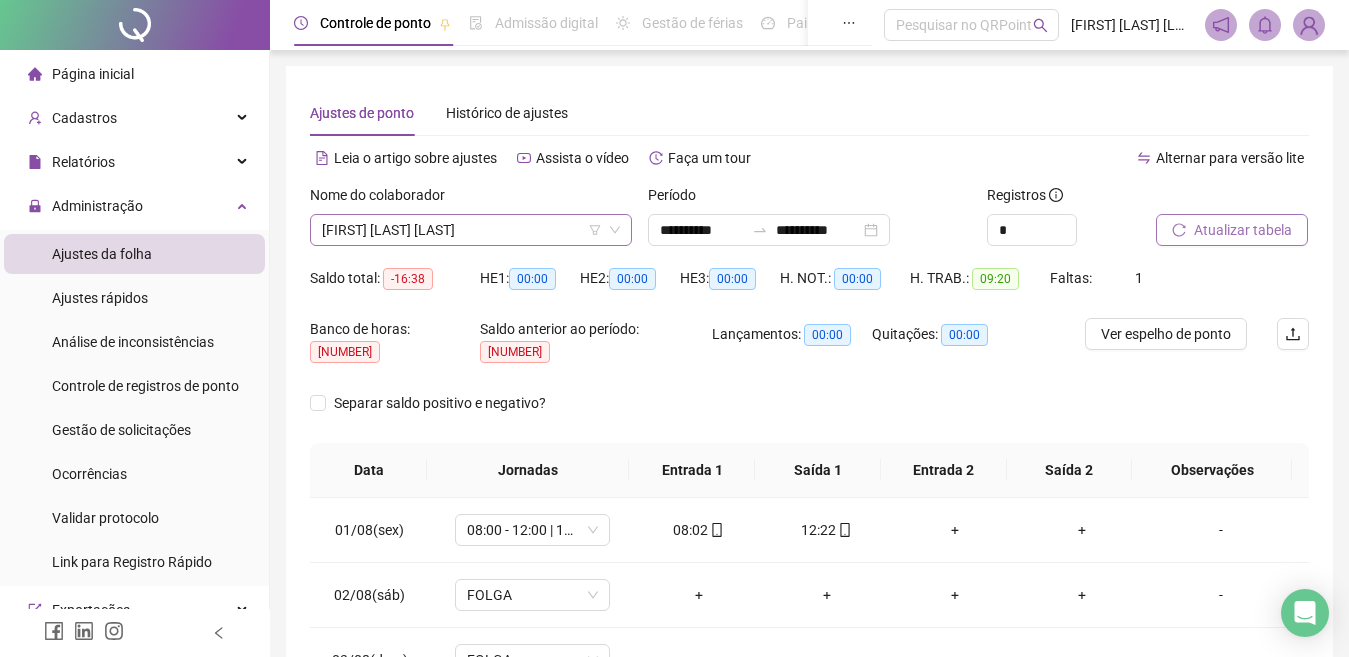 click on "[FIRST] [LAST] [LAST]" at bounding box center [471, 230] 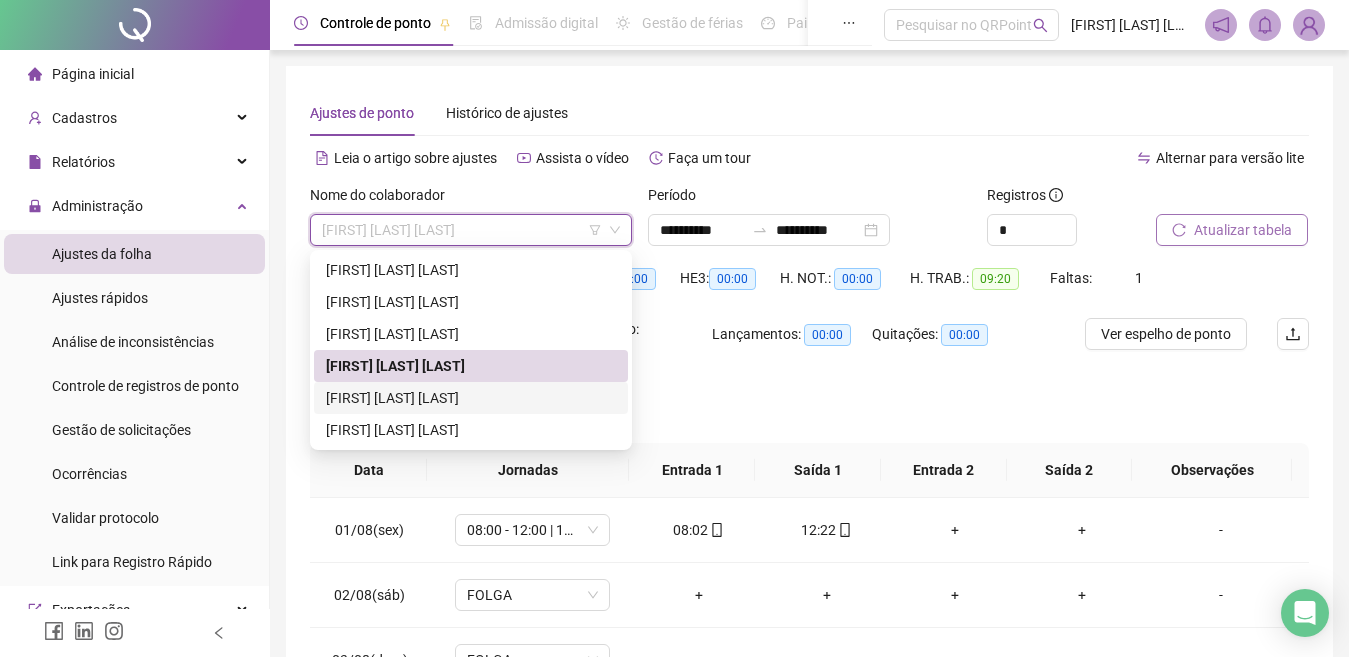 click on "[FIRST] [LAST] [LAST]" at bounding box center [471, 398] 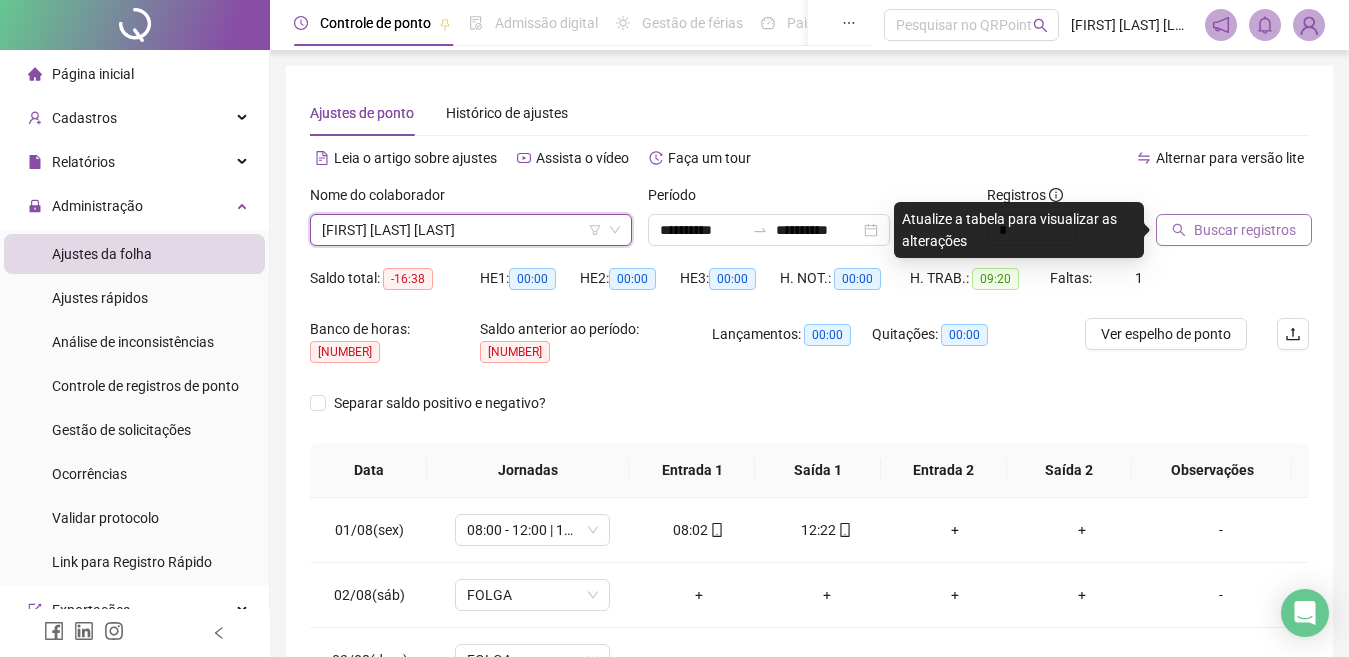click on "Buscar registros" at bounding box center [1245, 230] 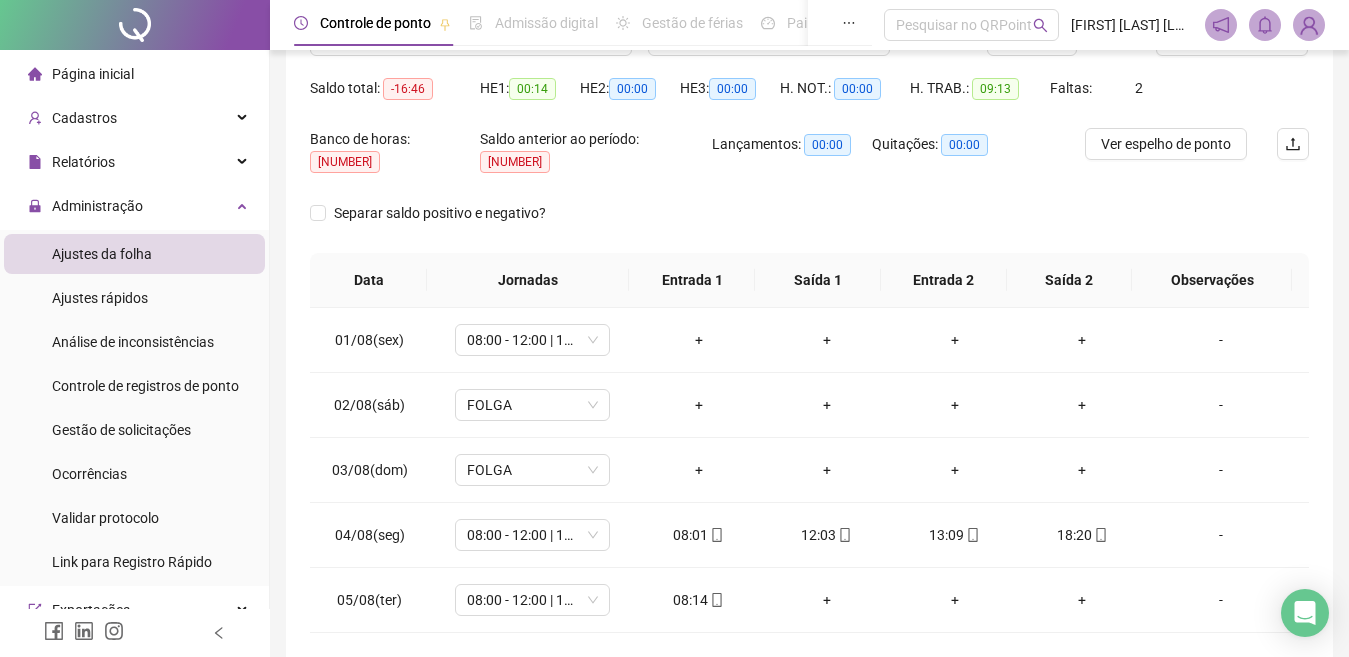 scroll, scrollTop: 200, scrollLeft: 0, axis: vertical 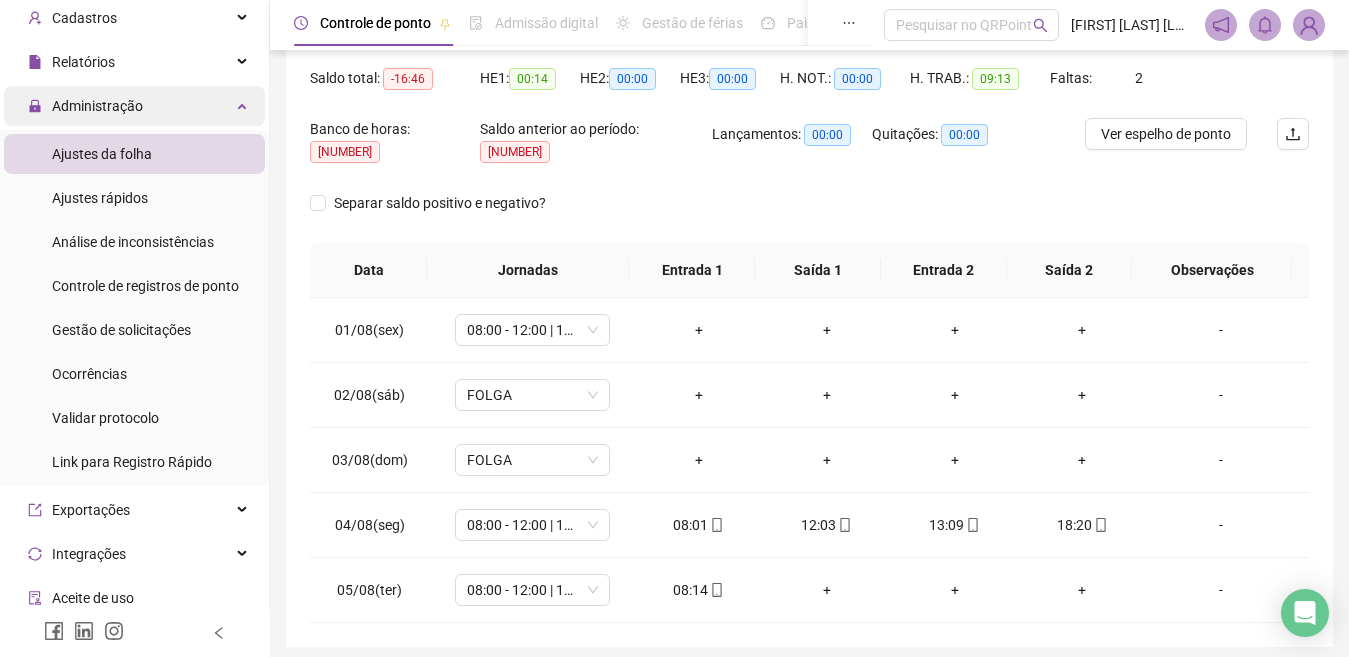 click on "Administração" at bounding box center [97, 106] 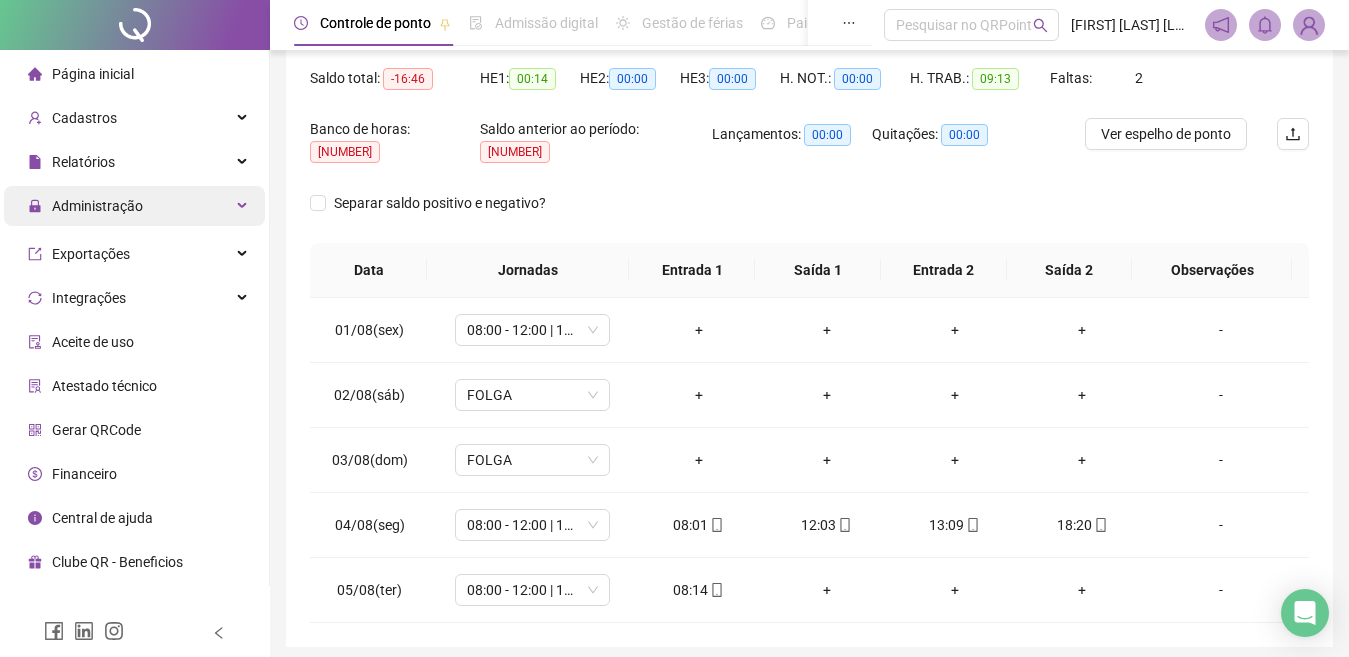 scroll, scrollTop: 0, scrollLeft: 0, axis: both 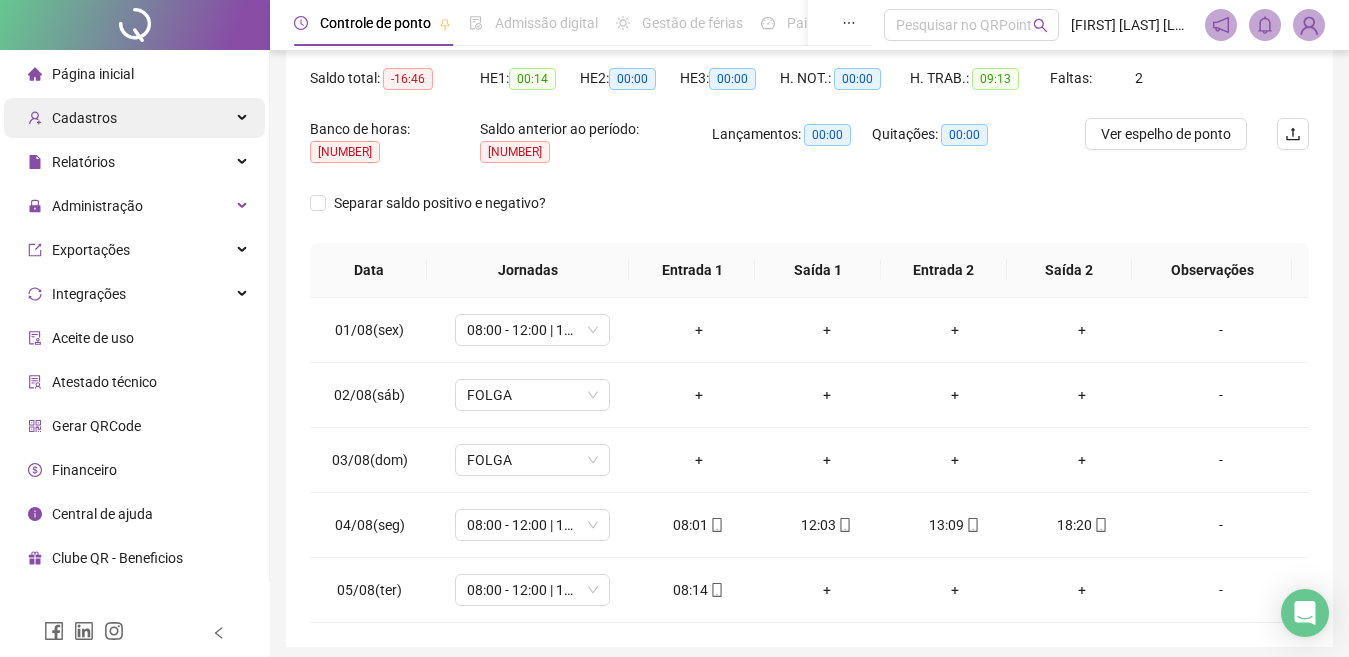 click on "Cadastros" at bounding box center [134, 118] 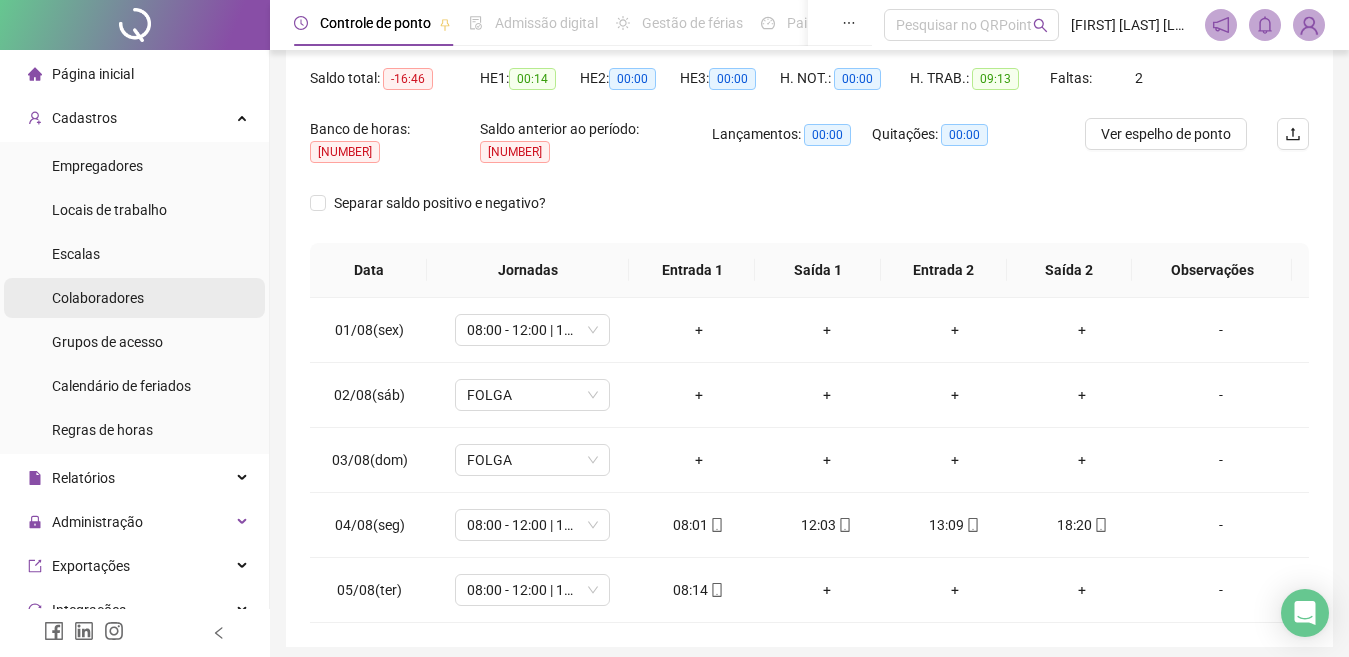 click on "Colaboradores" at bounding box center (98, 298) 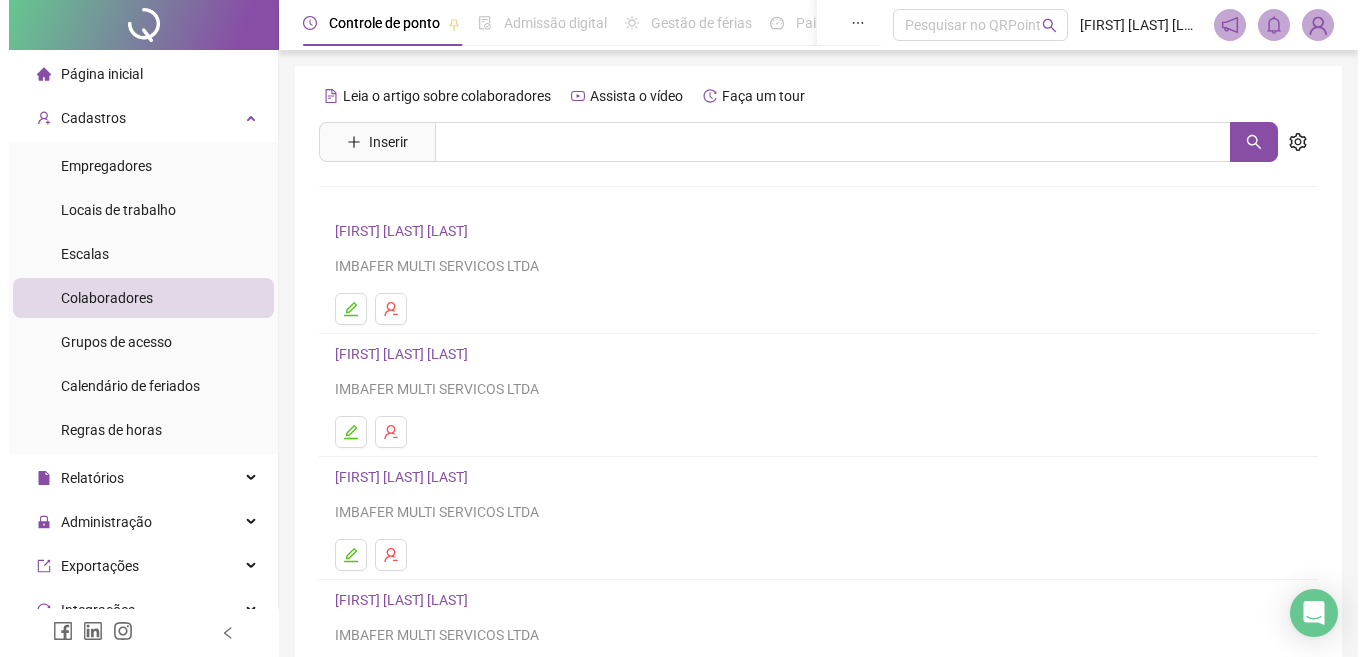 scroll, scrollTop: 100, scrollLeft: 0, axis: vertical 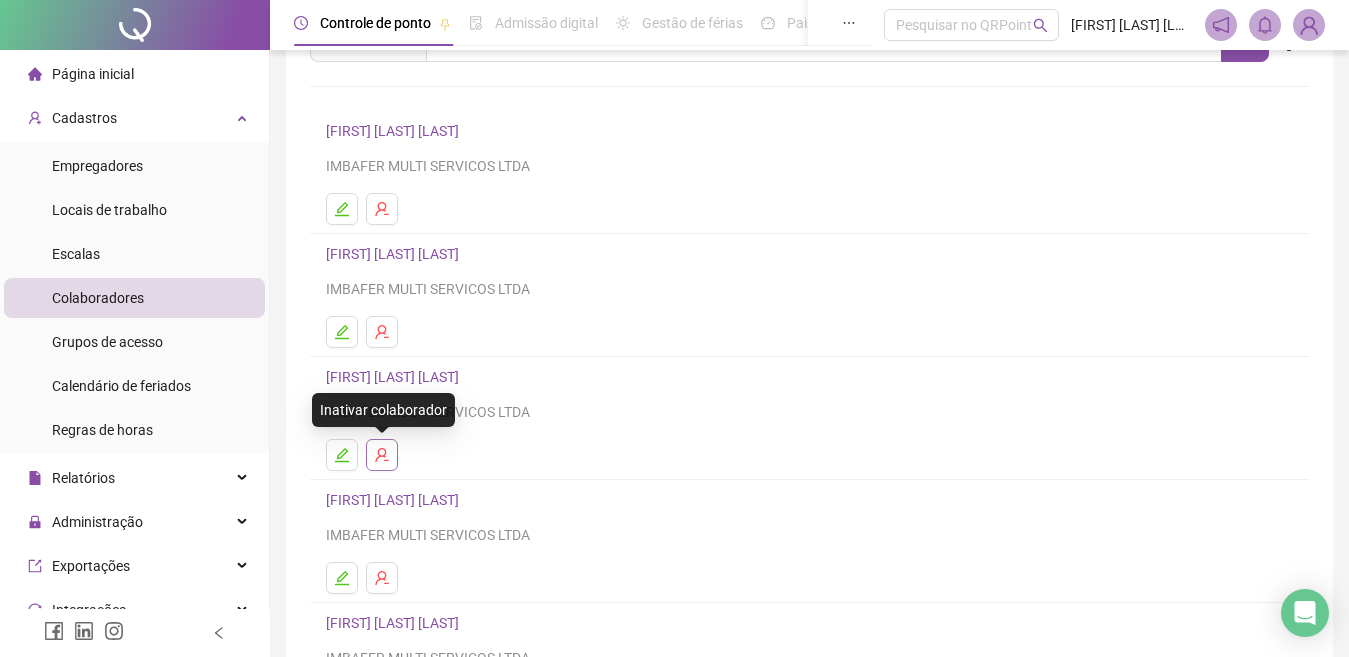 click 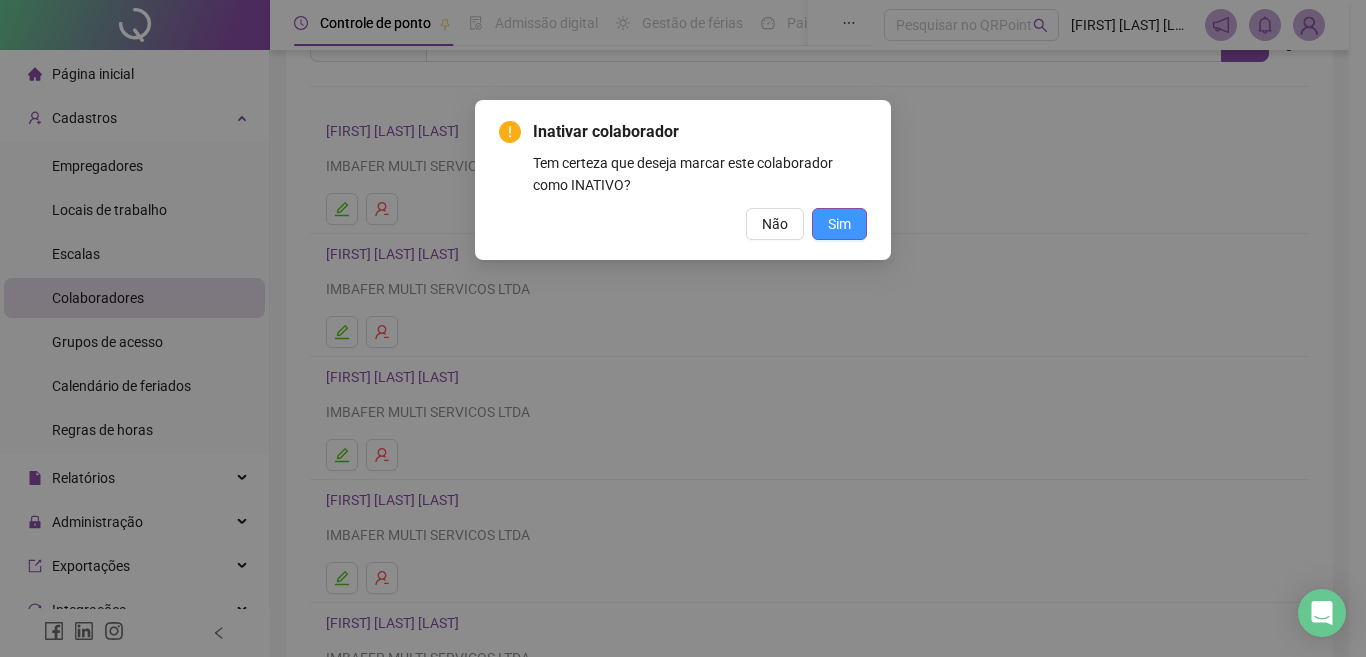click on "Sim" at bounding box center (839, 224) 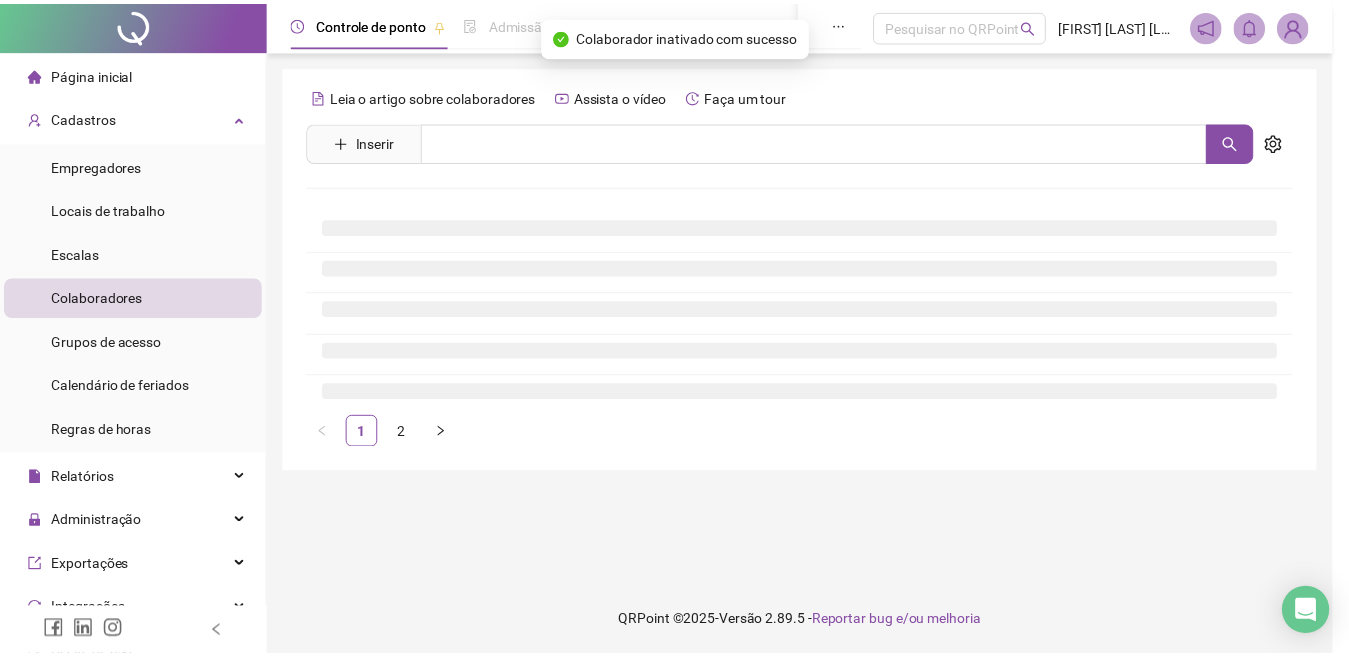 scroll, scrollTop: 0, scrollLeft: 0, axis: both 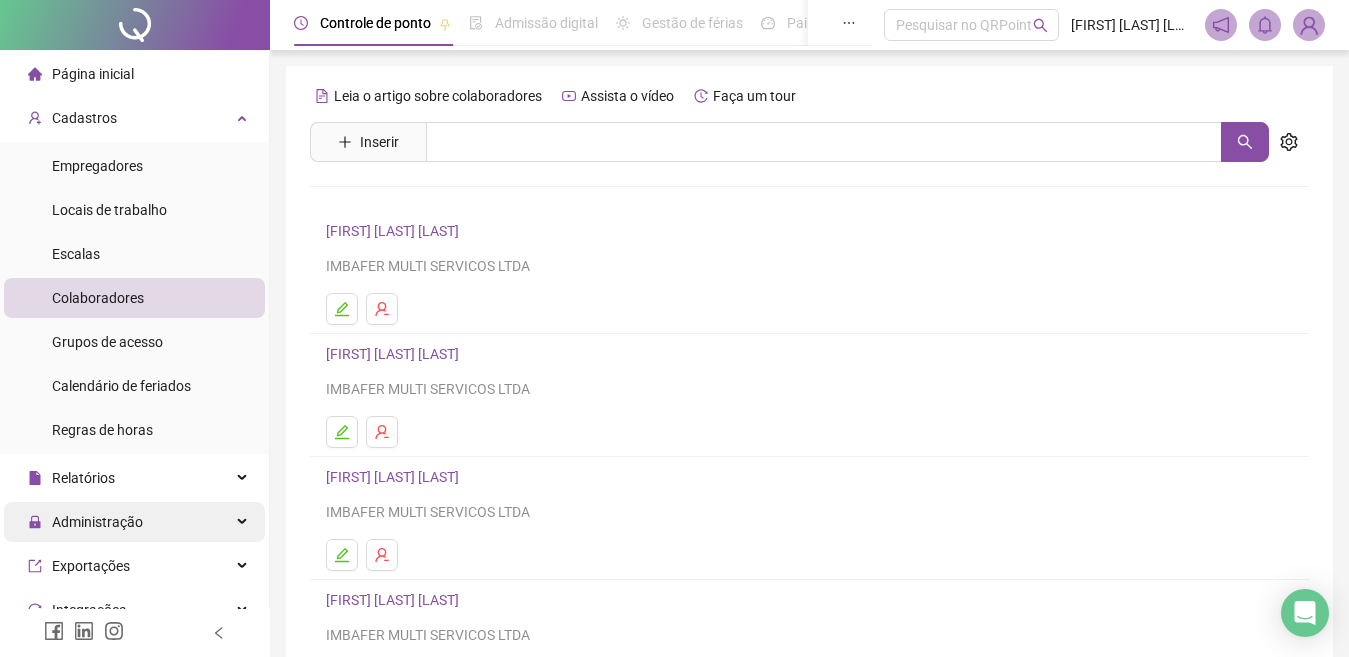 click on "Administração" at bounding box center [97, 522] 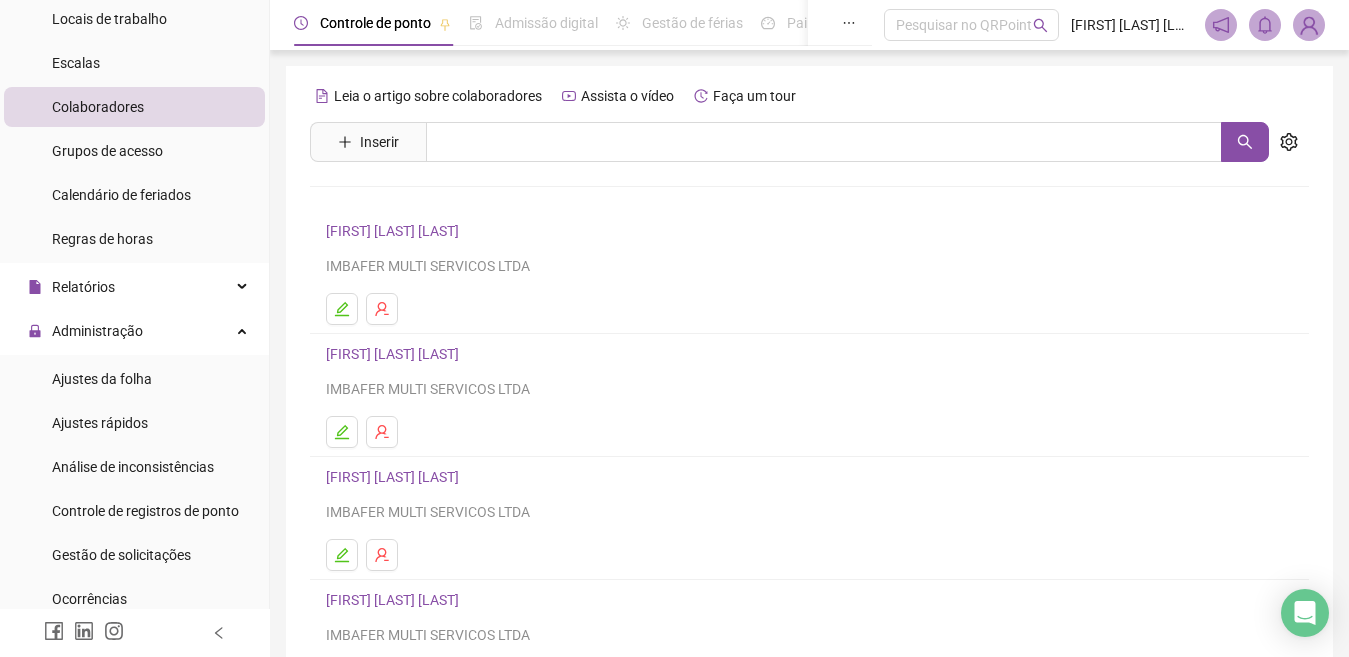 scroll, scrollTop: 200, scrollLeft: 0, axis: vertical 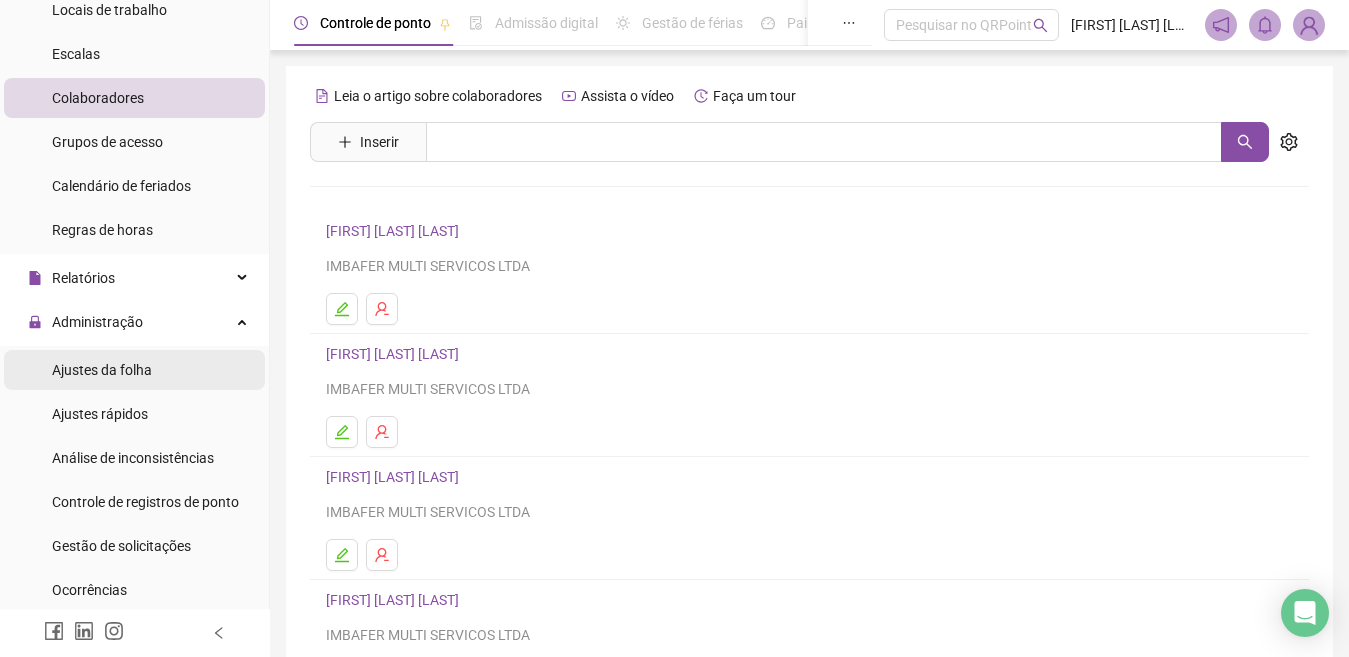 click on "Ajustes da folha" at bounding box center [102, 370] 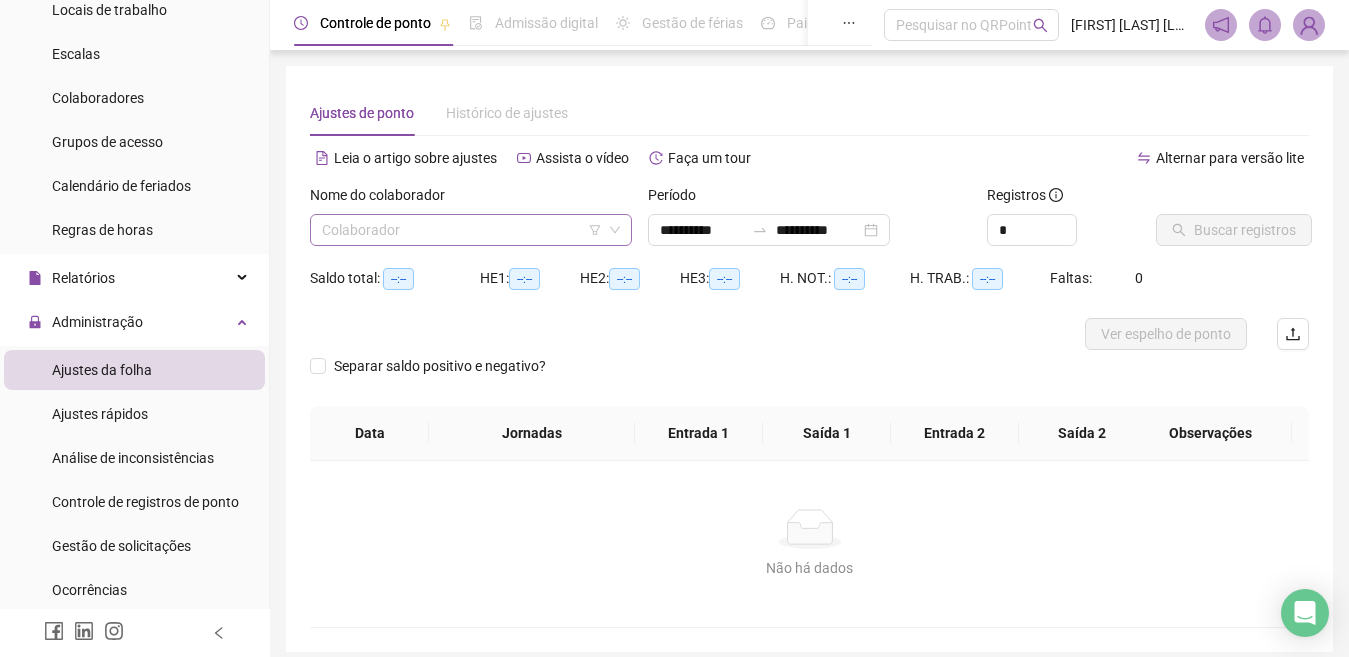 click at bounding box center (462, 230) 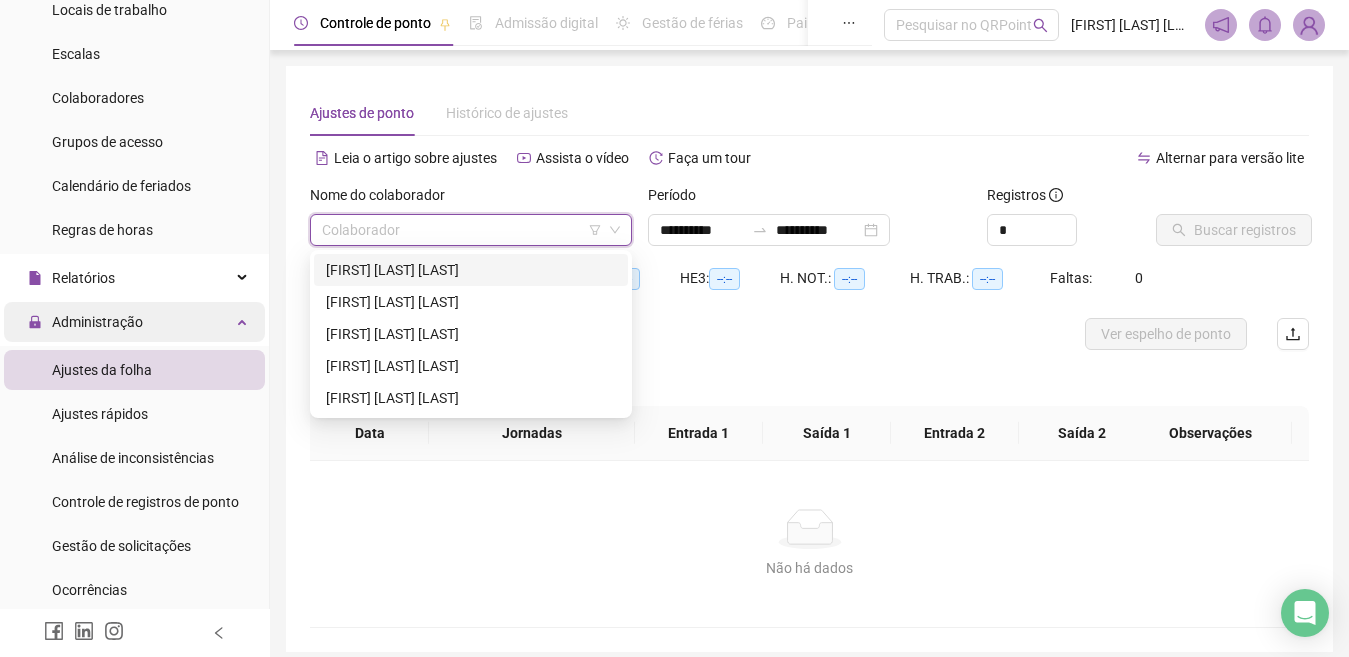 click on "Administração" at bounding box center (97, 322) 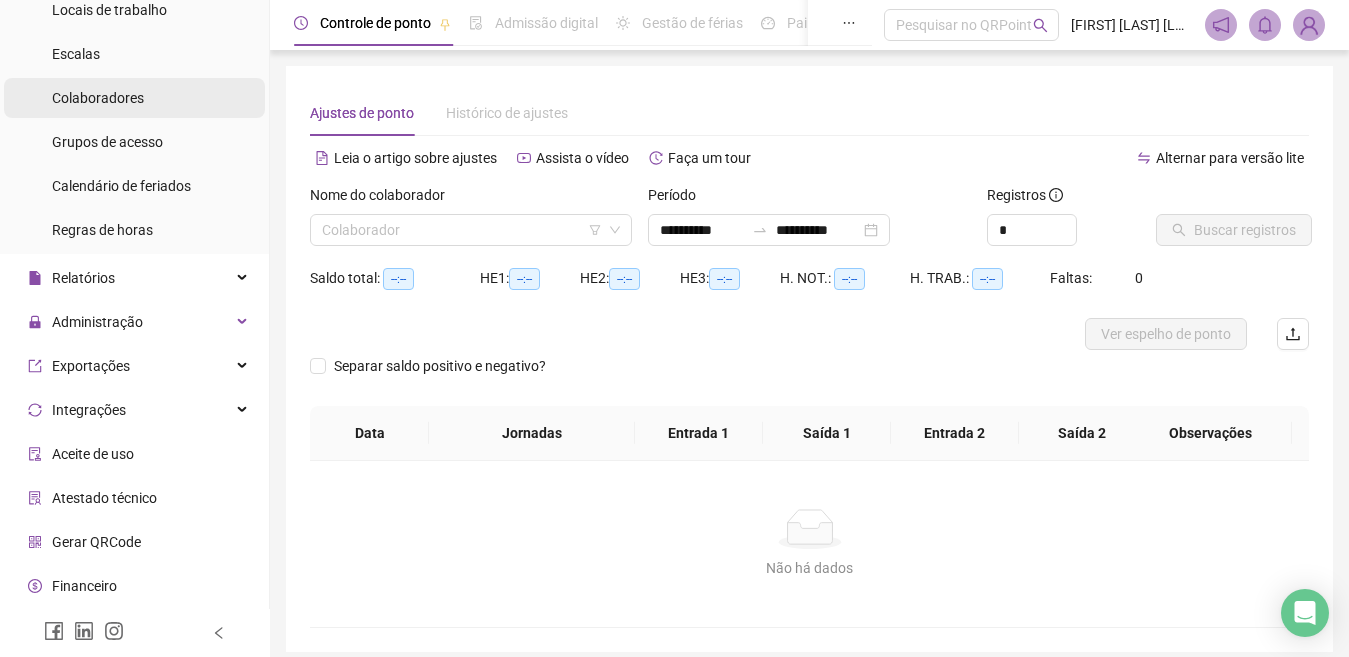 scroll, scrollTop: 0, scrollLeft: 0, axis: both 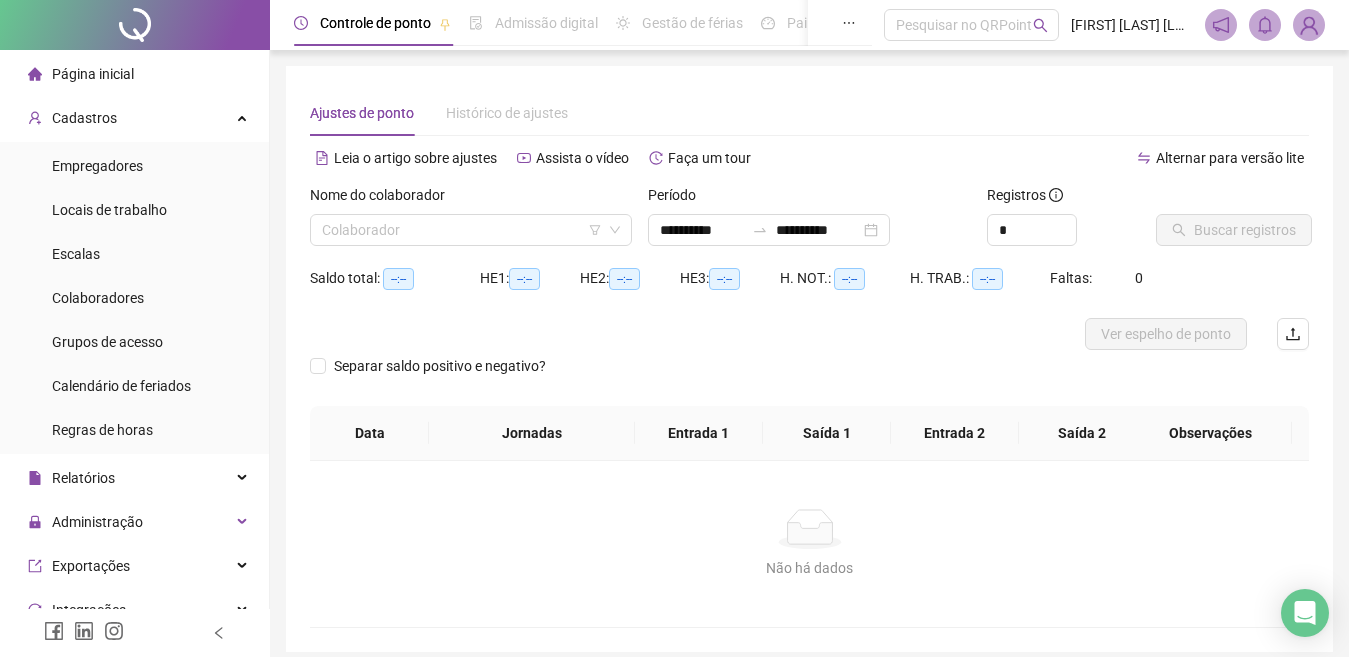 click on "Página inicial" at bounding box center (93, 74) 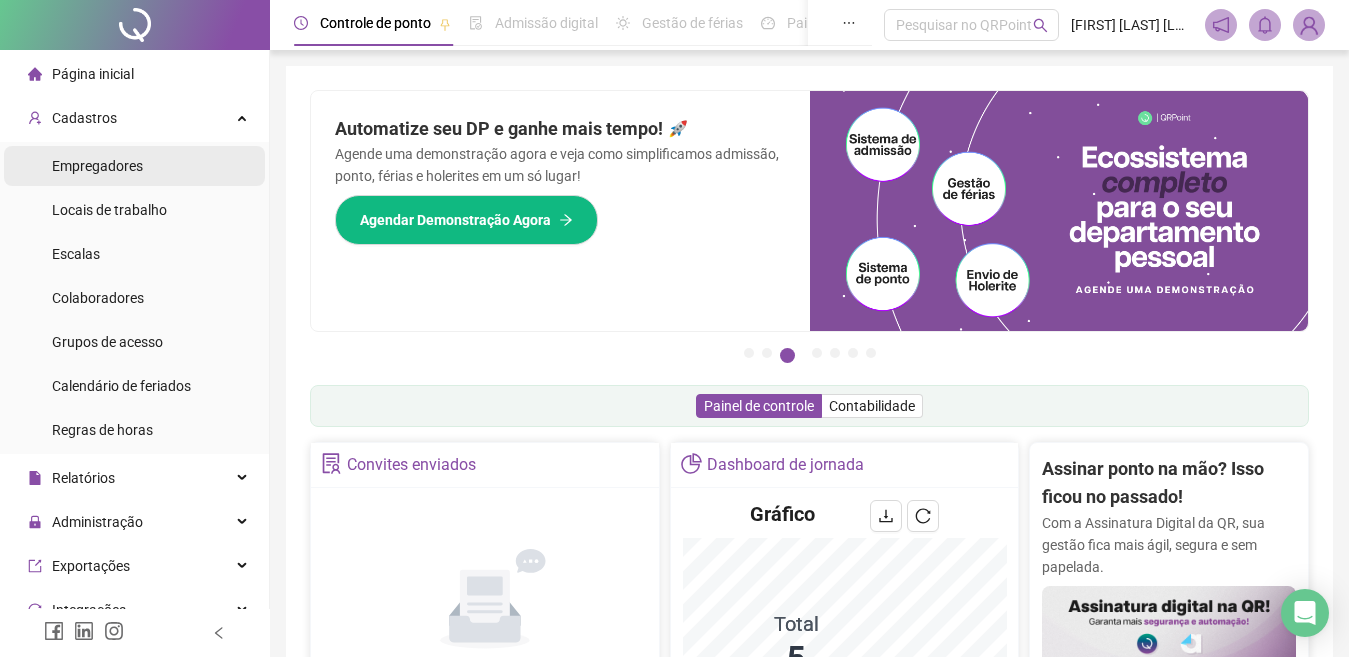 click on "Empregadores" at bounding box center (97, 166) 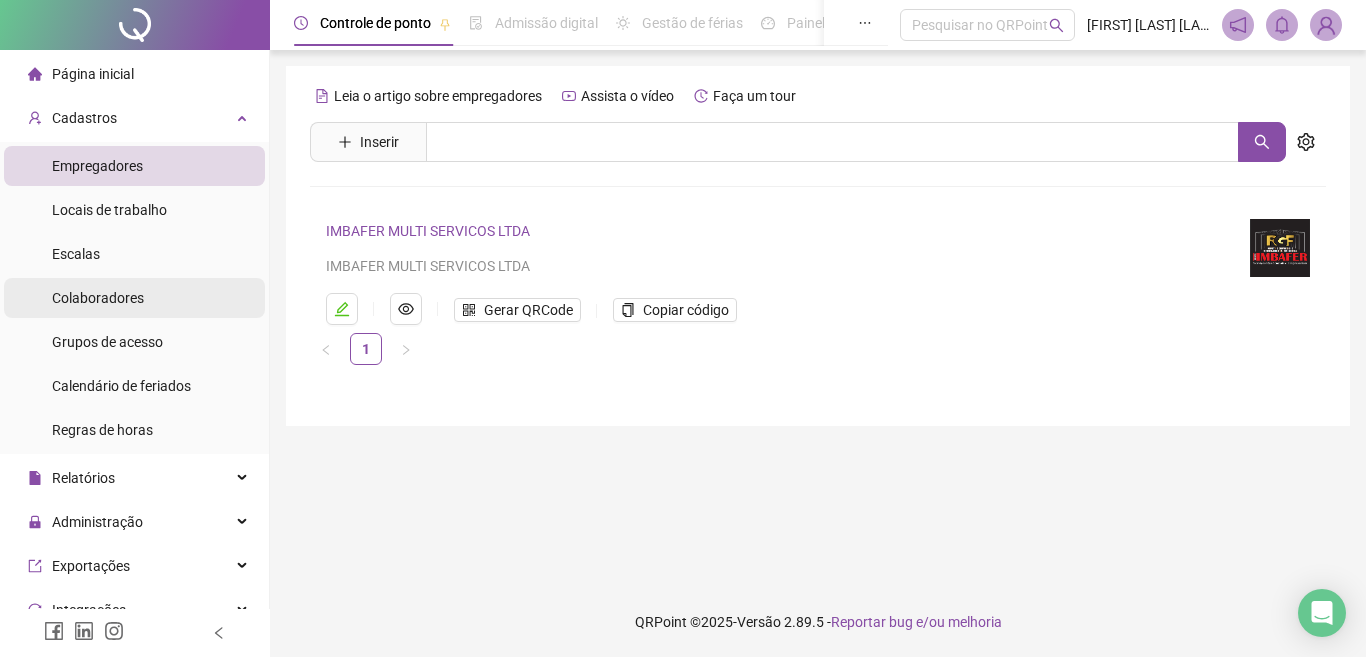 click on "Colaboradores" at bounding box center [98, 298] 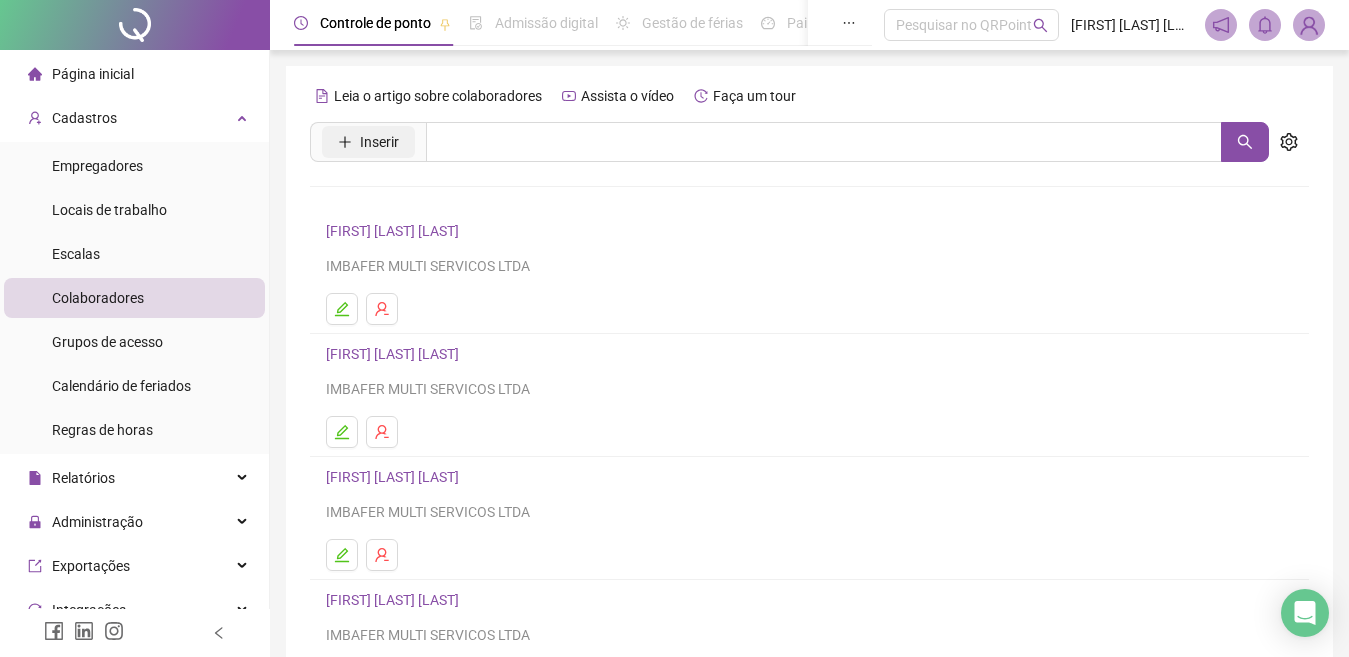click on "Inserir" at bounding box center [368, 142] 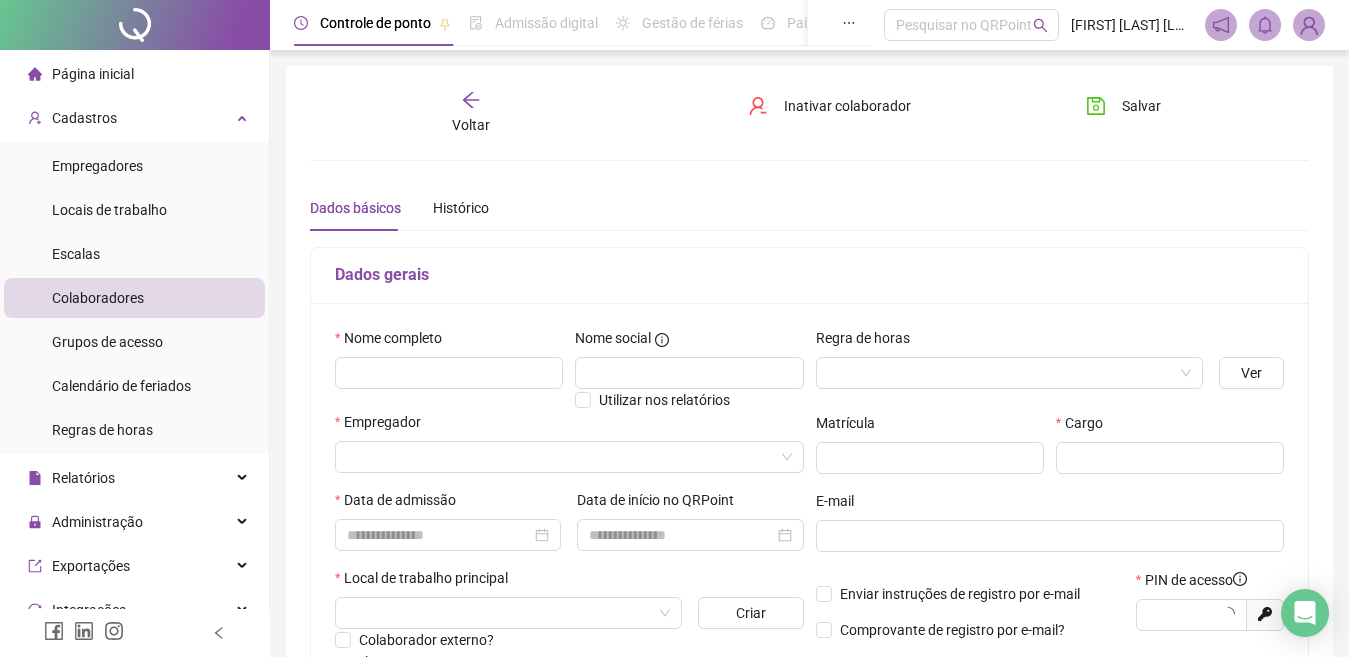 type on "*****" 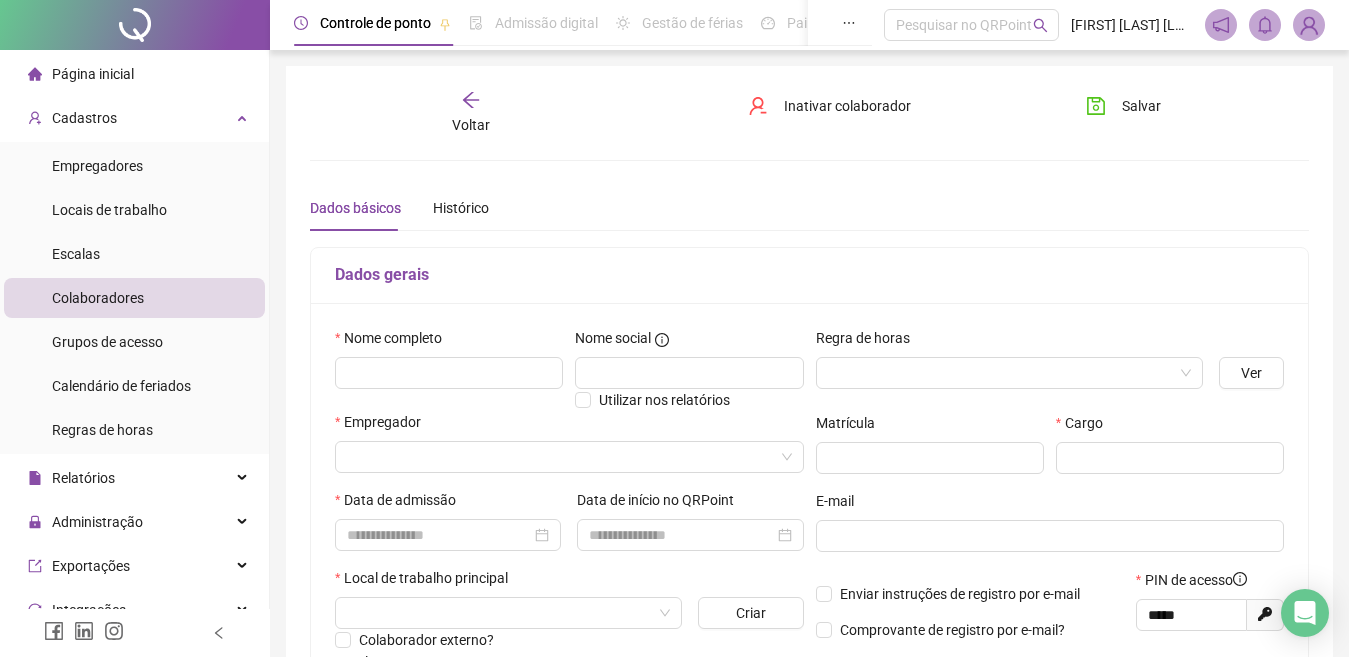 scroll, scrollTop: 100, scrollLeft: 0, axis: vertical 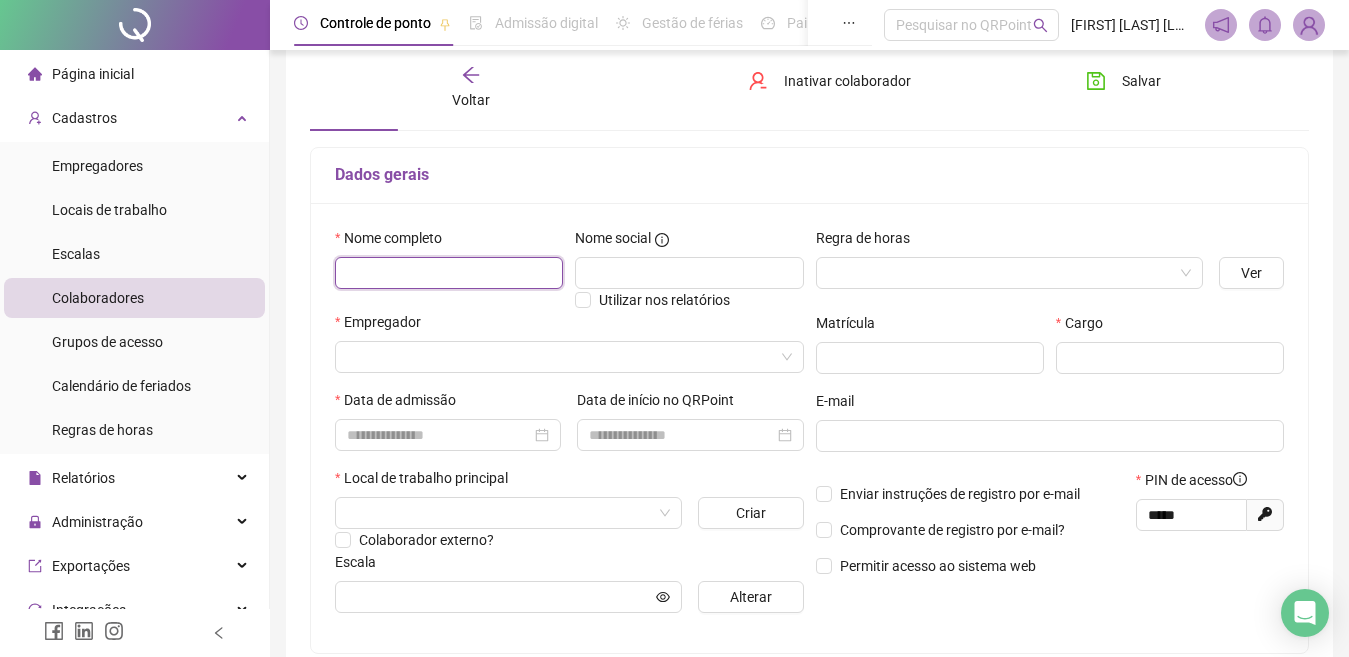 click at bounding box center (449, 273) 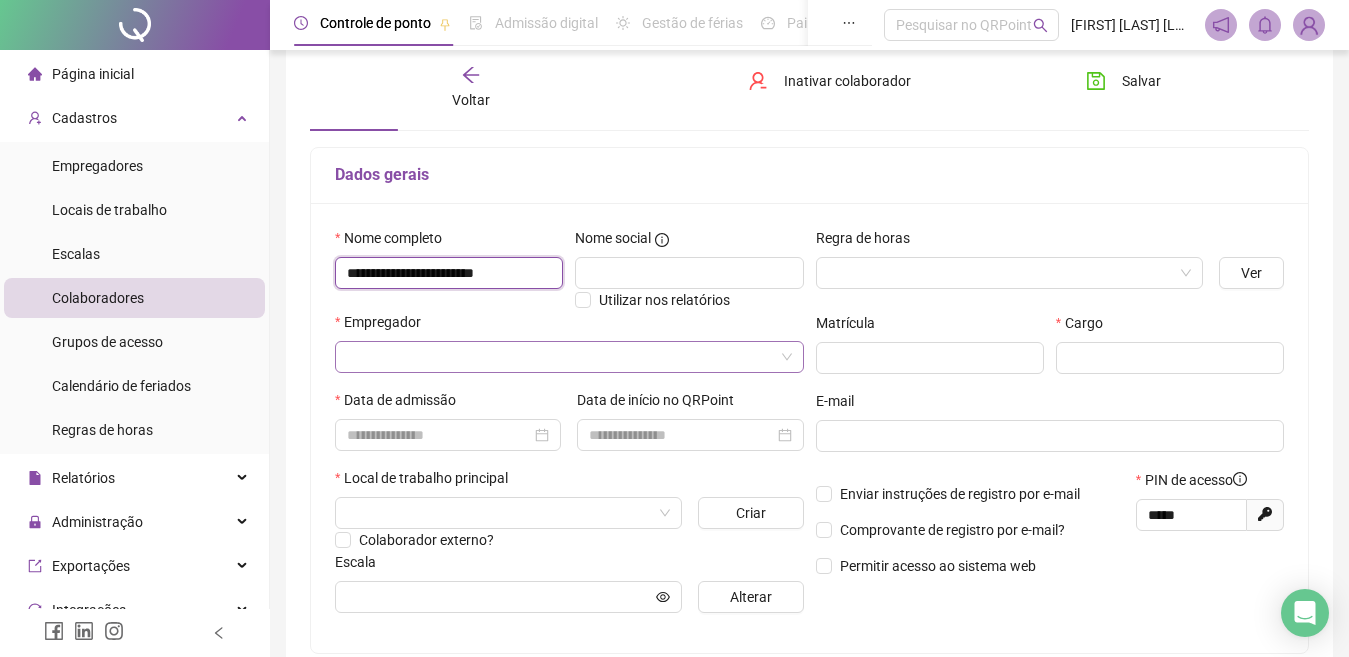 type on "**********" 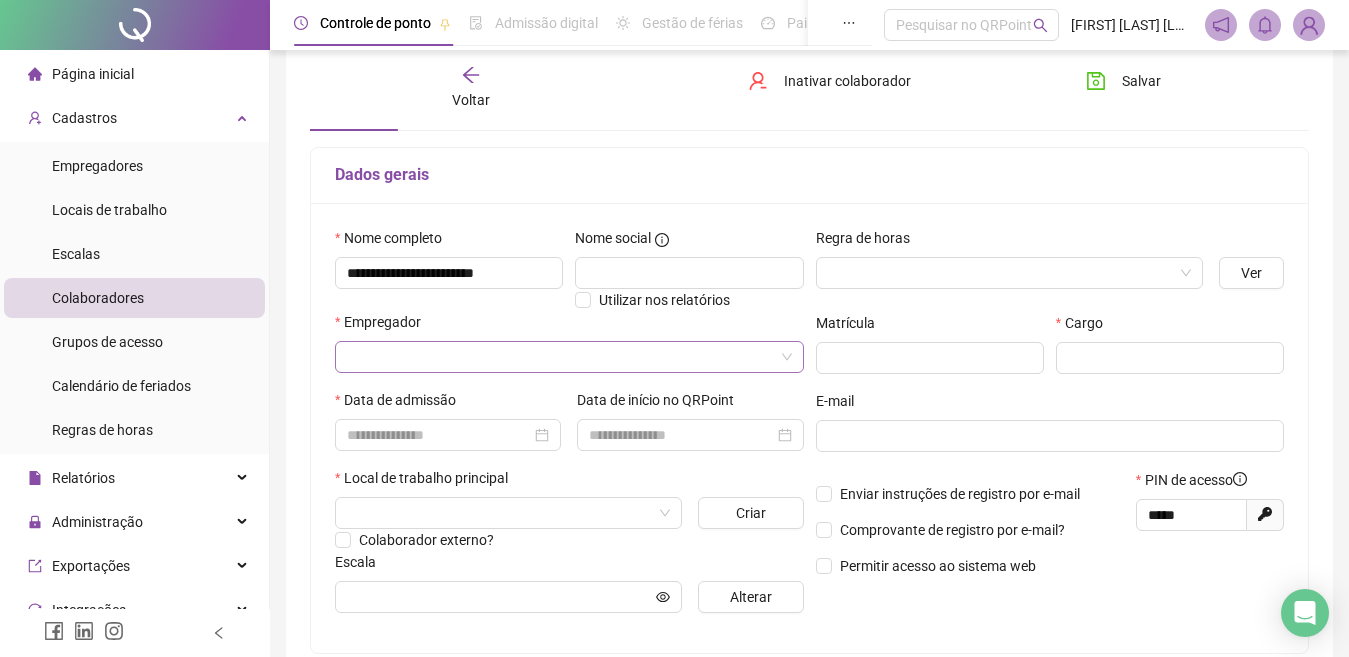 click at bounding box center (560, 357) 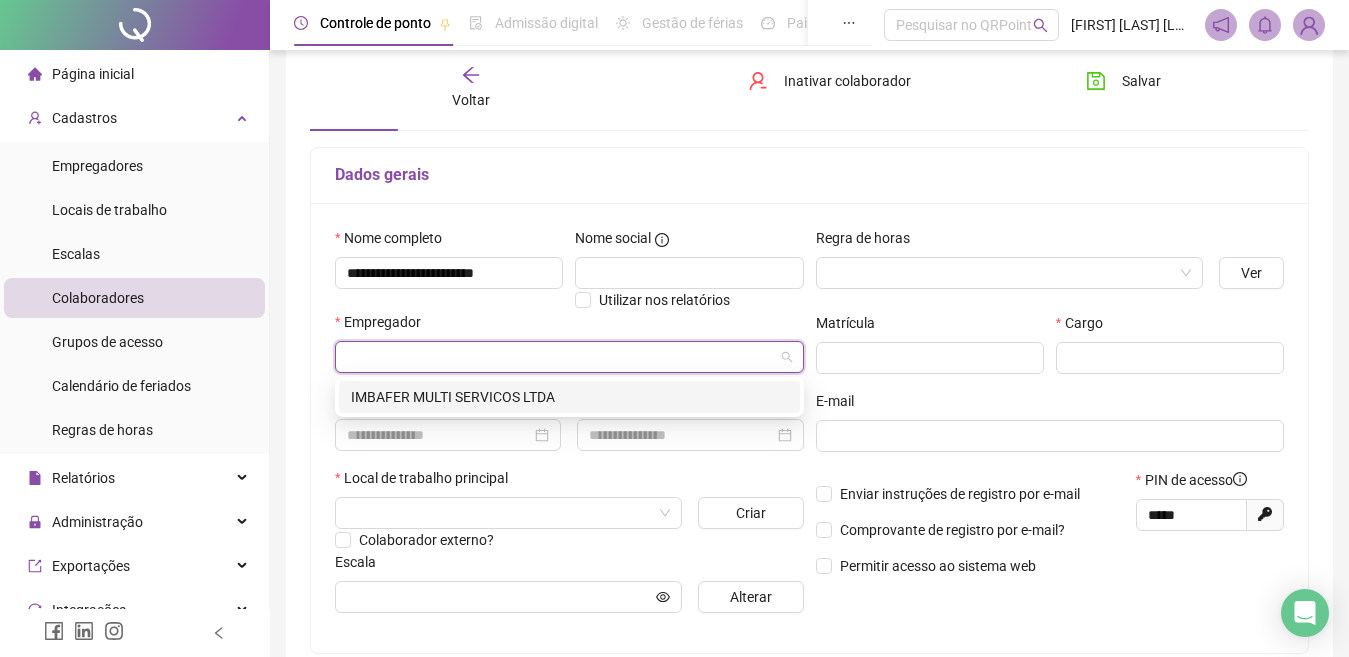 click on "IMBAFER MULTI SERVICOS LTDA" at bounding box center [569, 397] 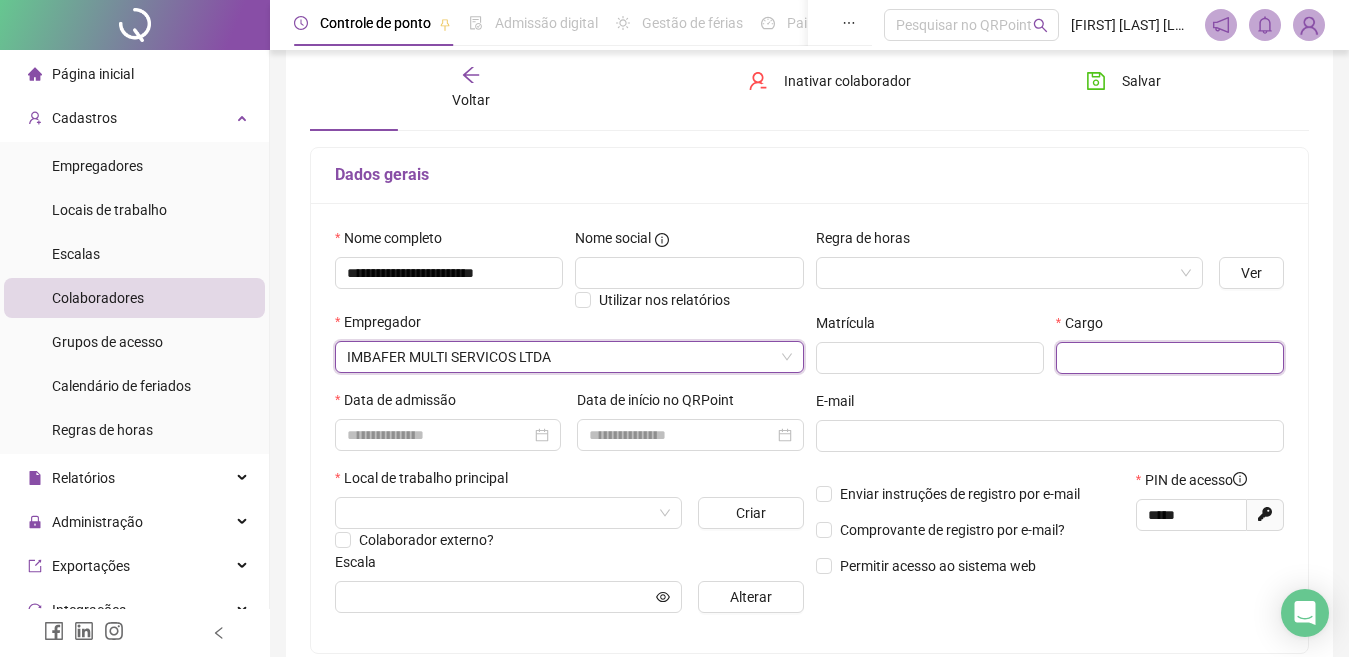 click at bounding box center (1170, 358) 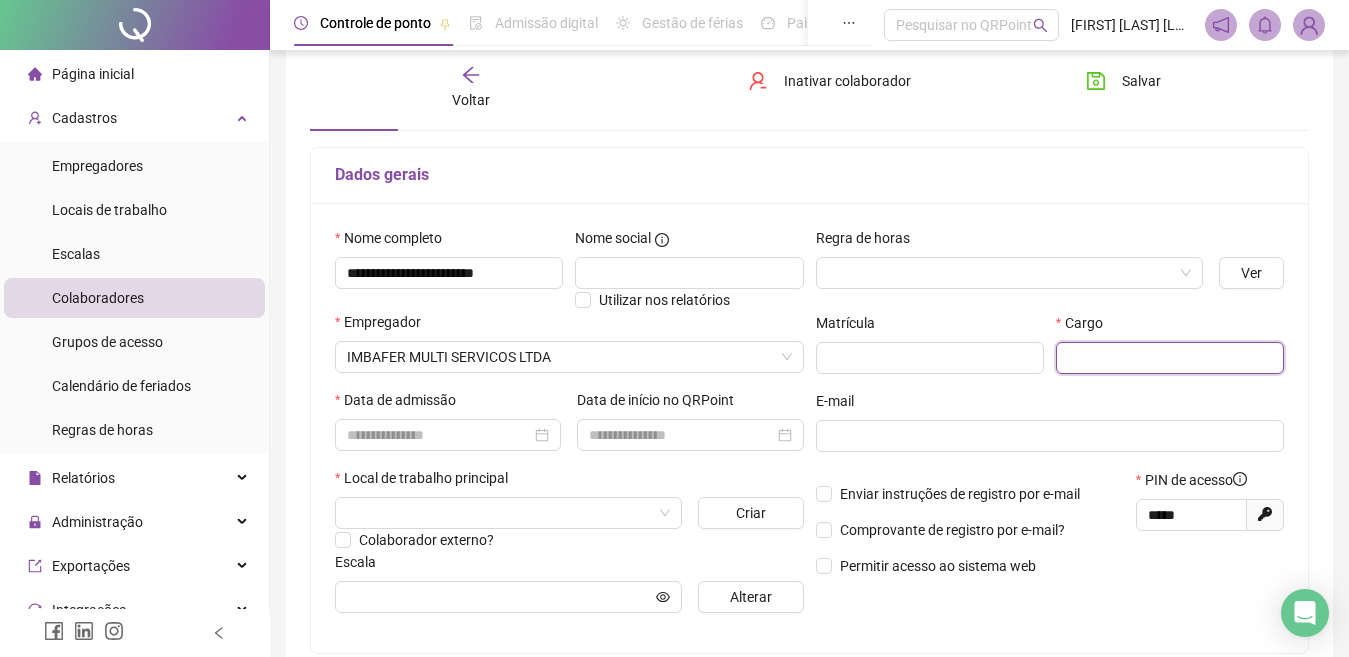 click at bounding box center [1170, 358] 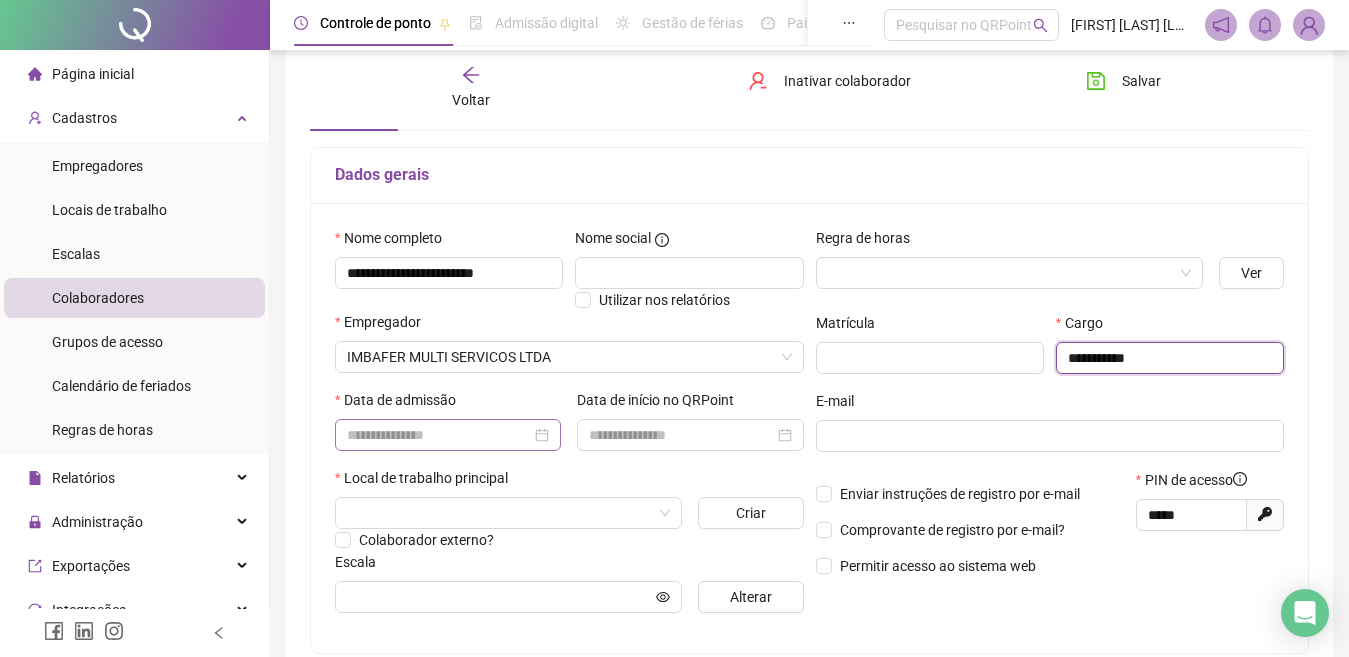 type on "**********" 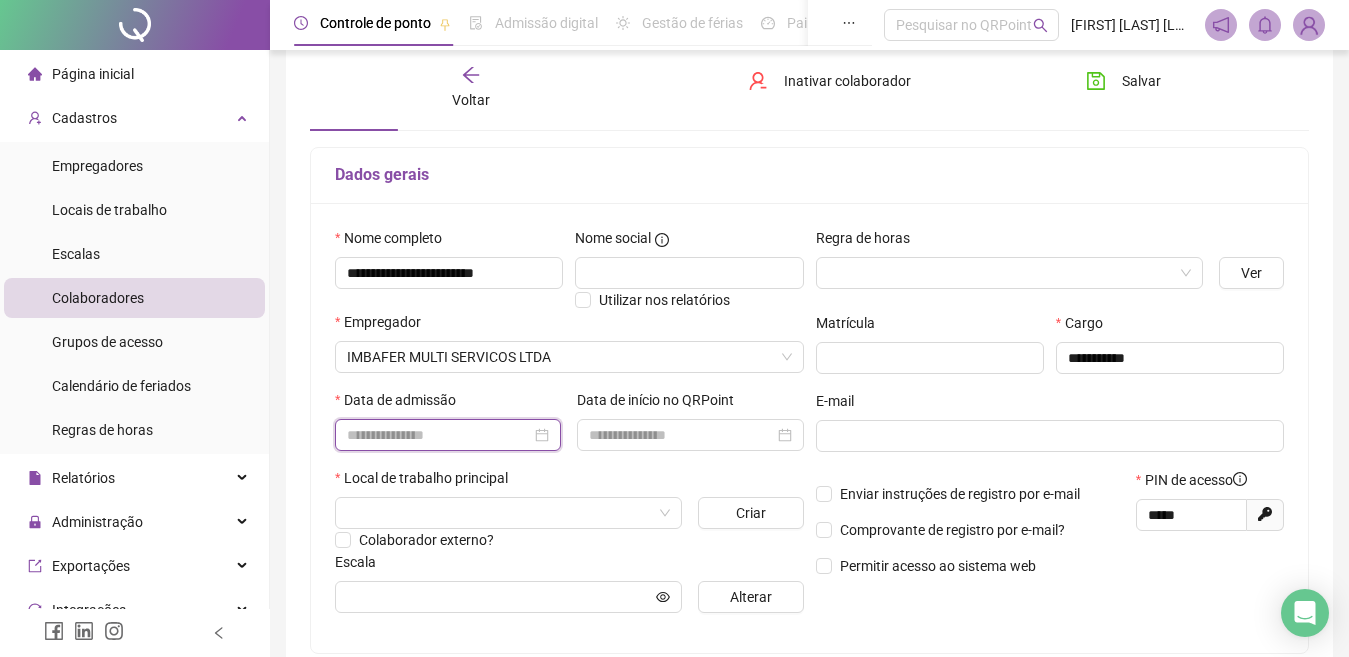 click at bounding box center [439, 435] 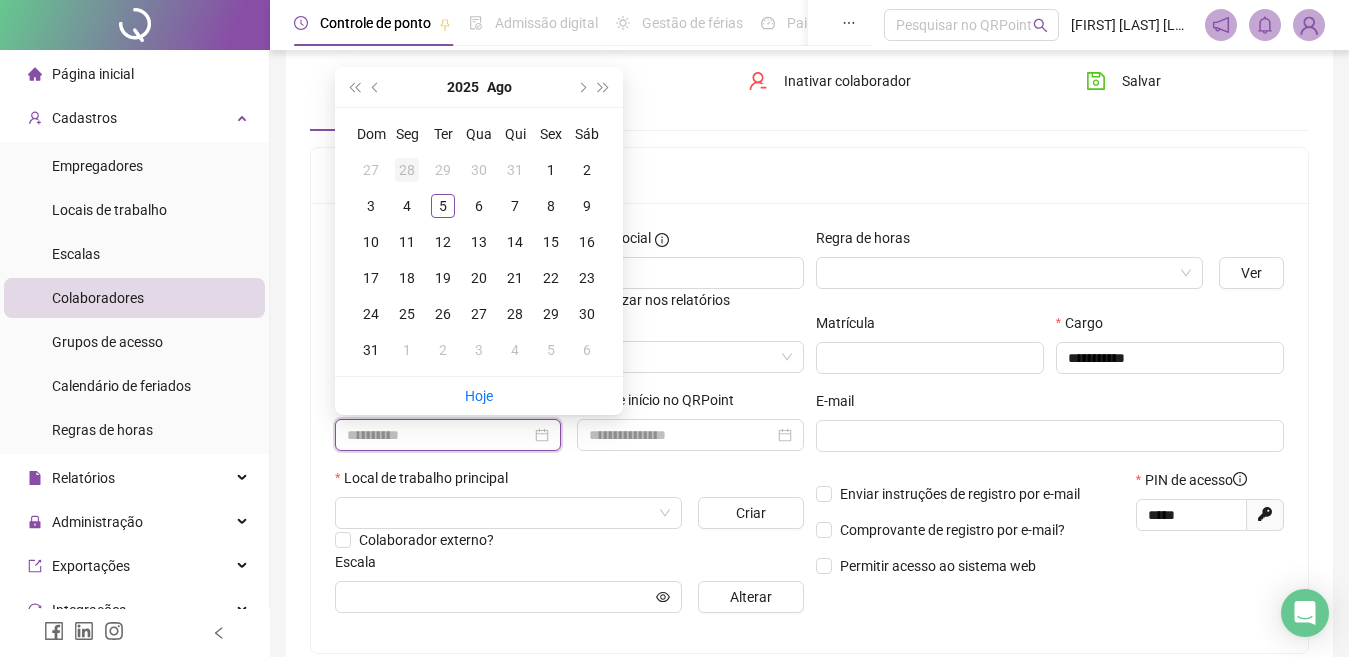type on "**********" 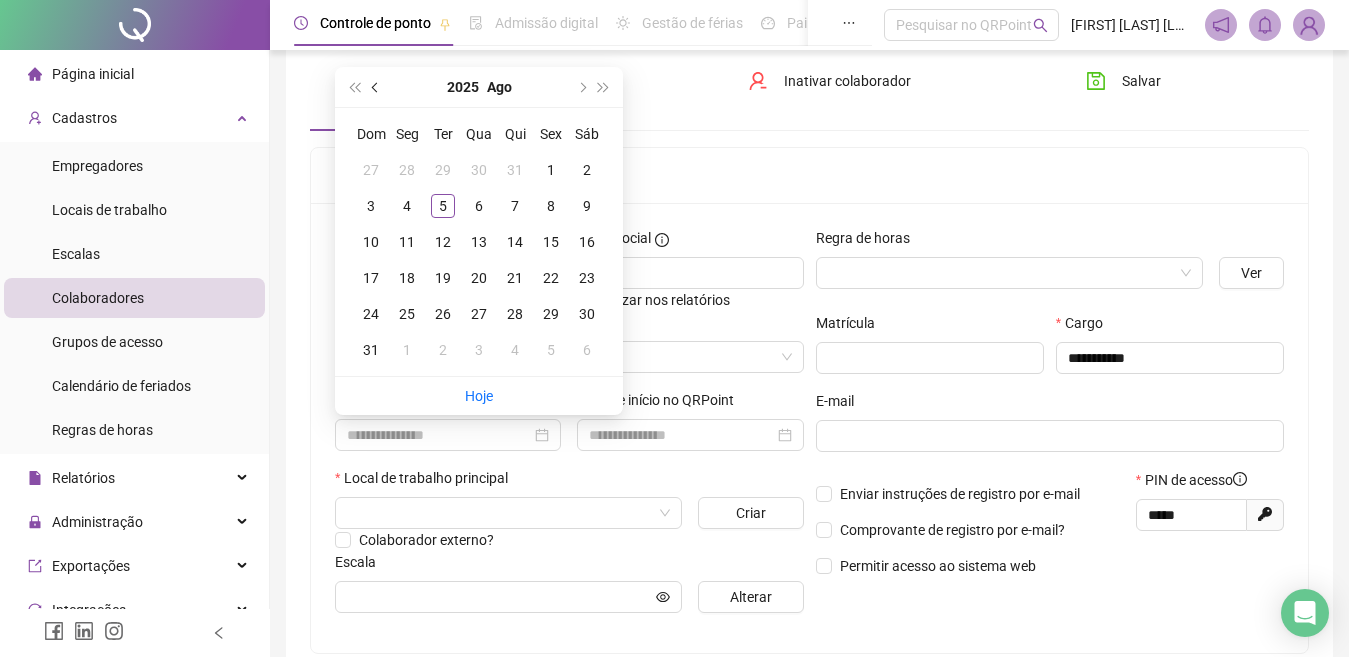 click at bounding box center [376, 87] 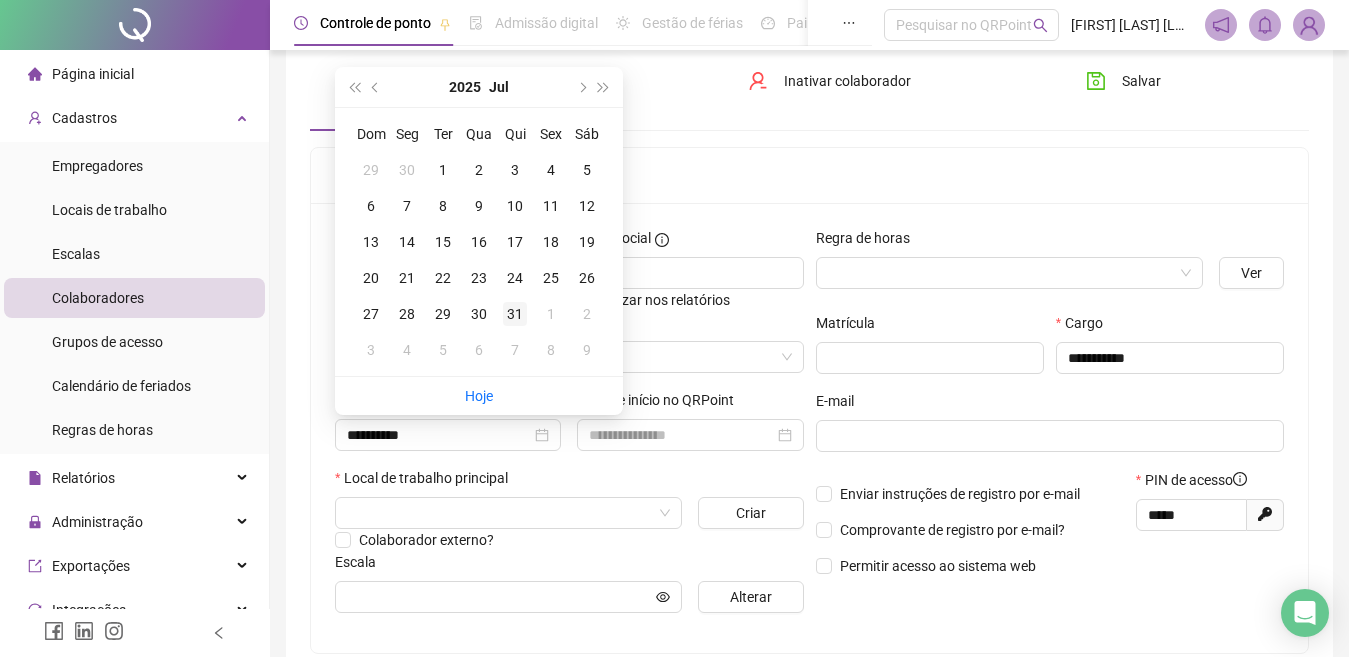 type on "**********" 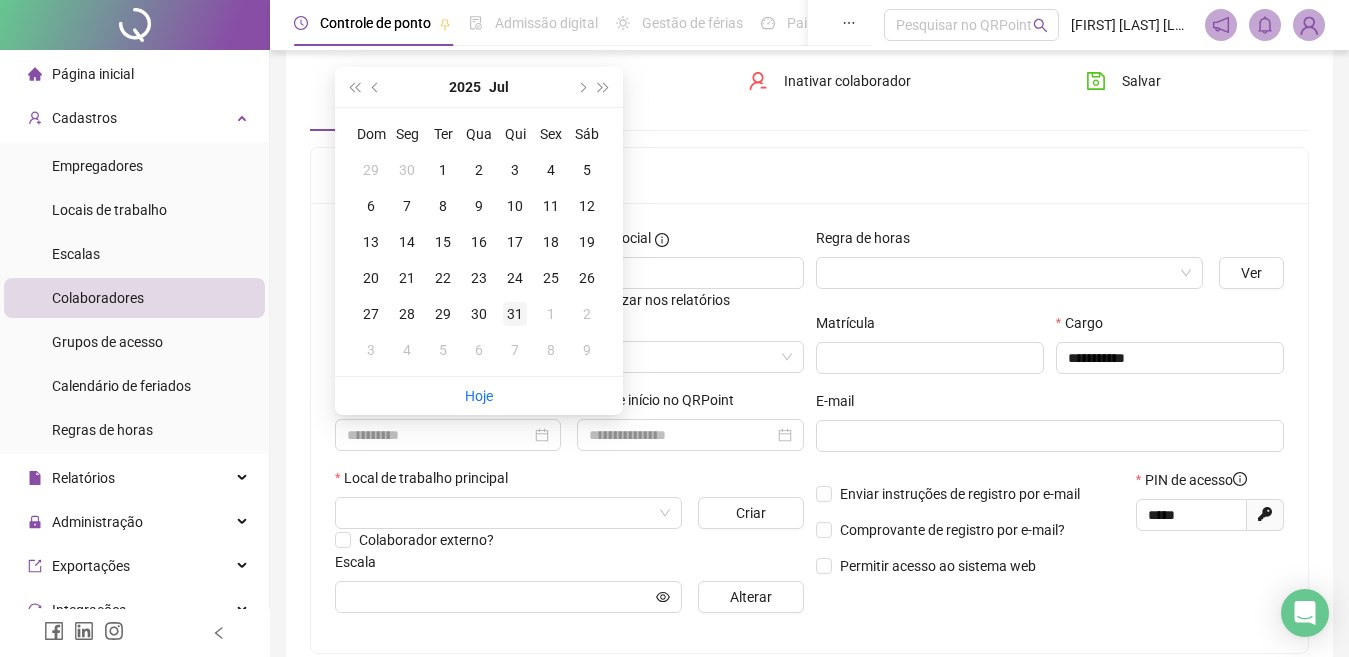 click on "31" at bounding box center [515, 314] 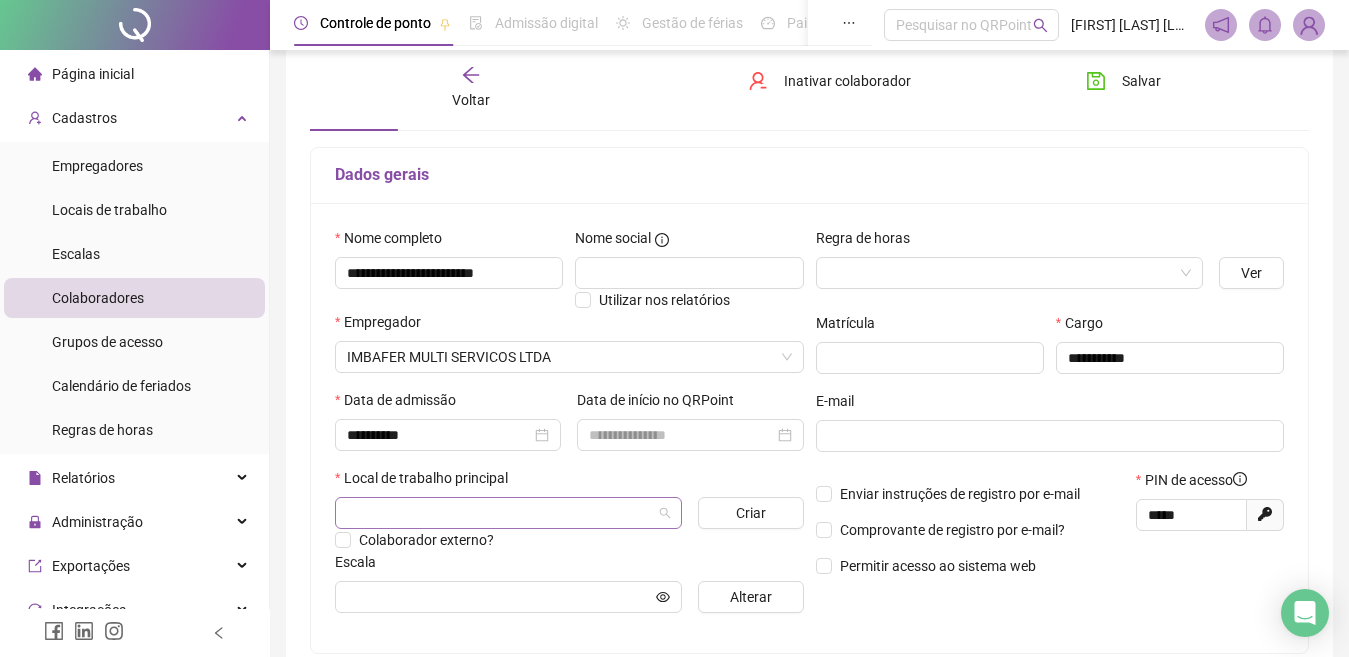 click at bounding box center [499, 513] 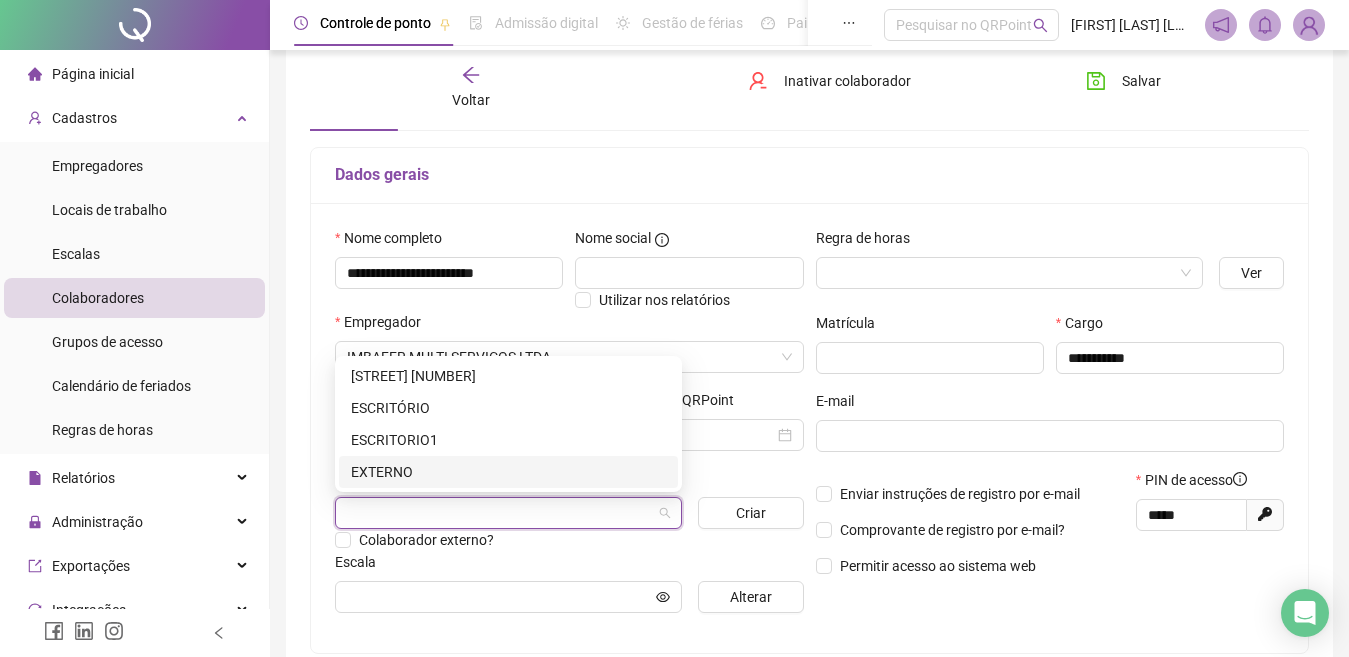 click on "EXTERNO" at bounding box center [508, 472] 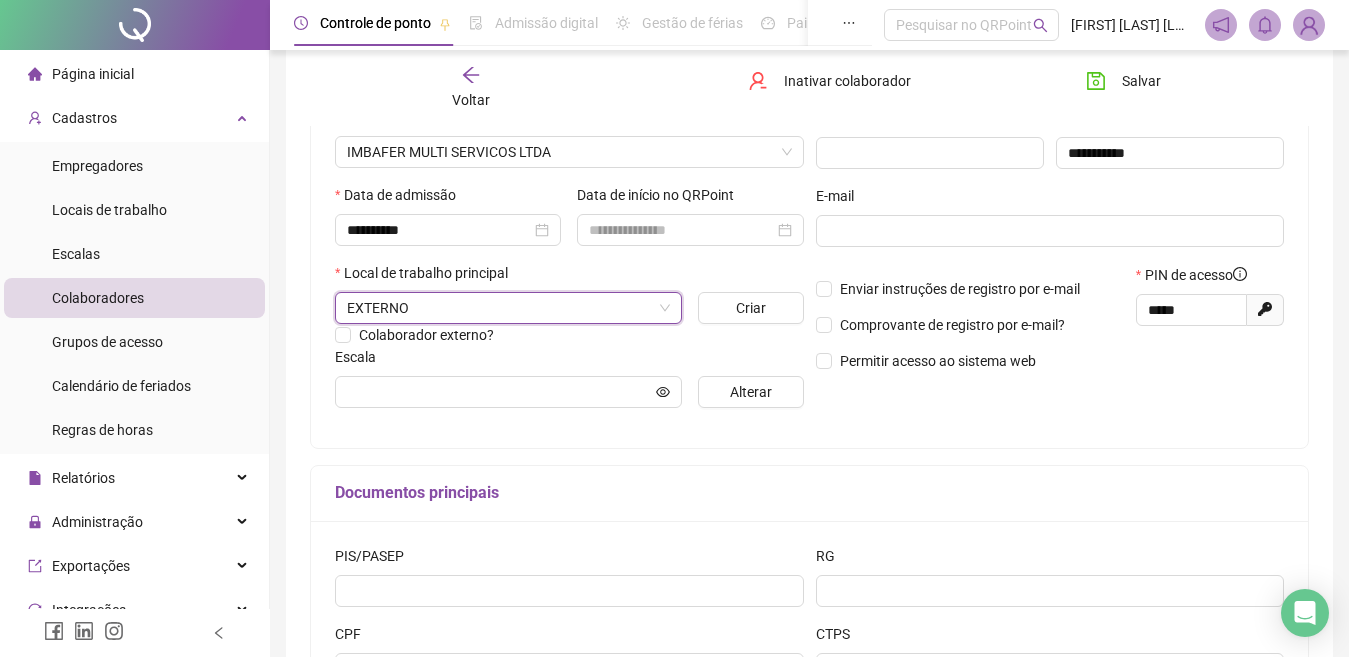 scroll, scrollTop: 284, scrollLeft: 0, axis: vertical 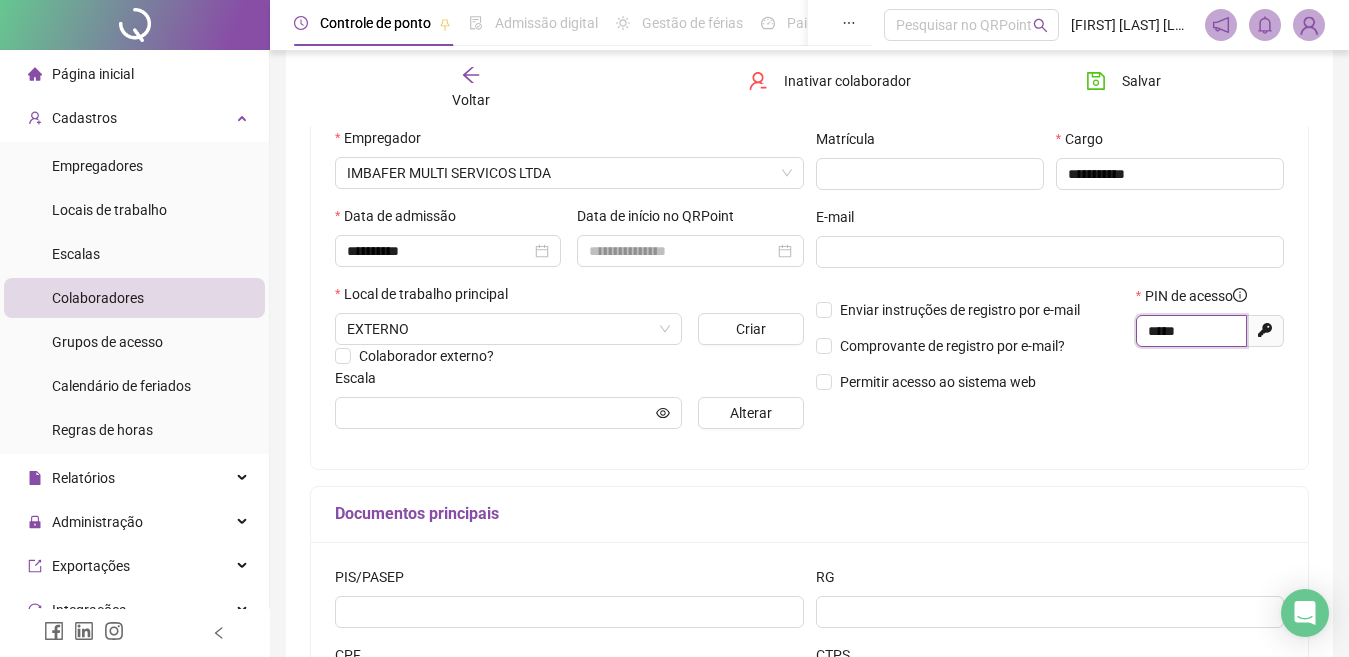 drag, startPoint x: 1193, startPoint y: 328, endPoint x: 1119, endPoint y: 333, distance: 74.168724 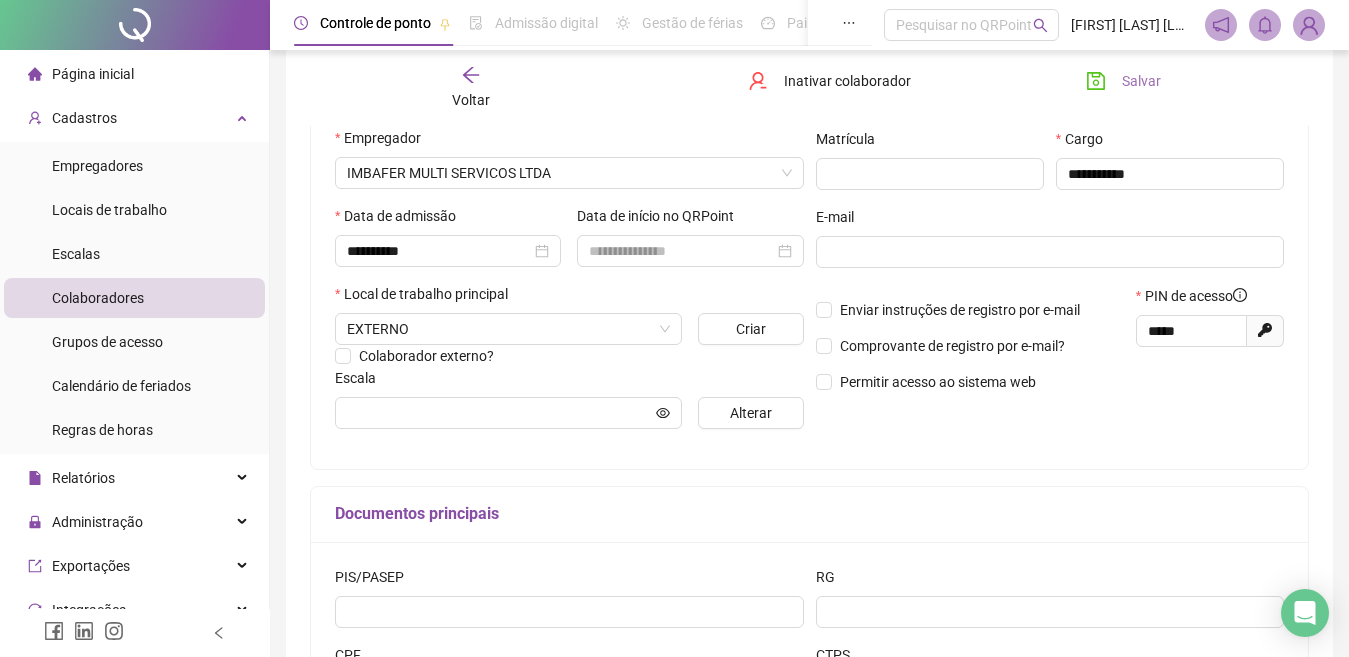 click on "Salvar" at bounding box center [1141, 81] 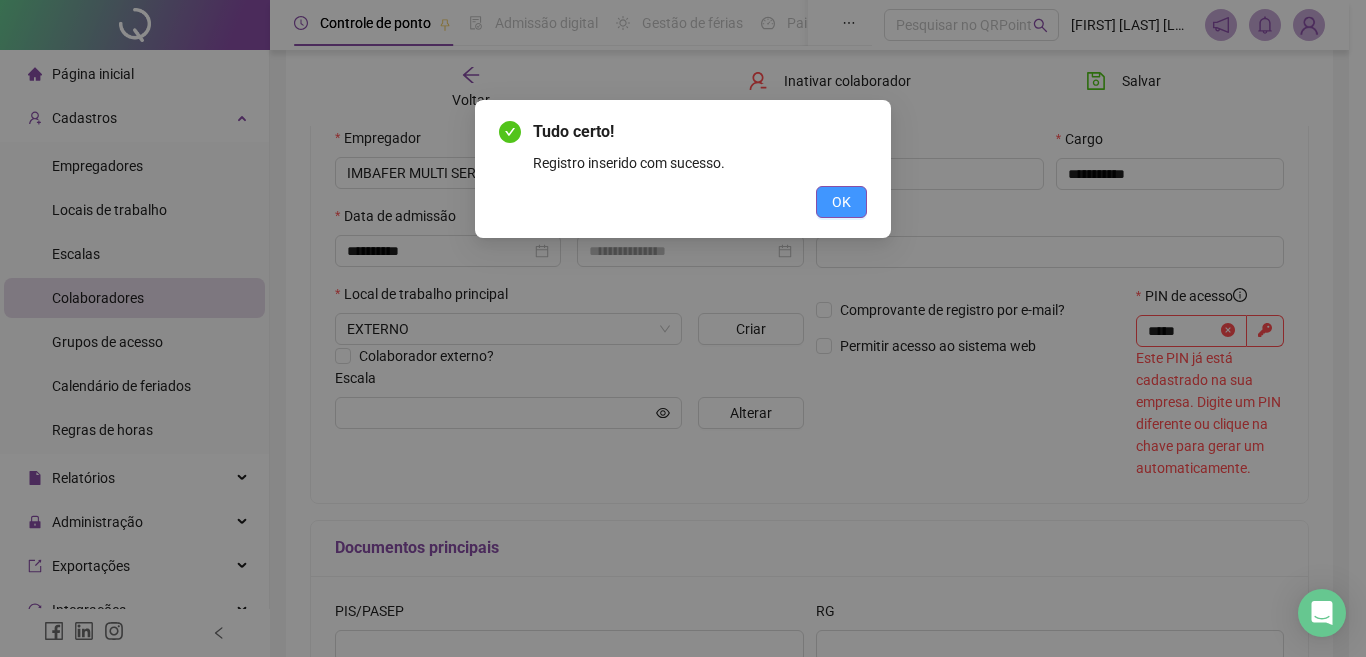 click on "OK" at bounding box center (841, 202) 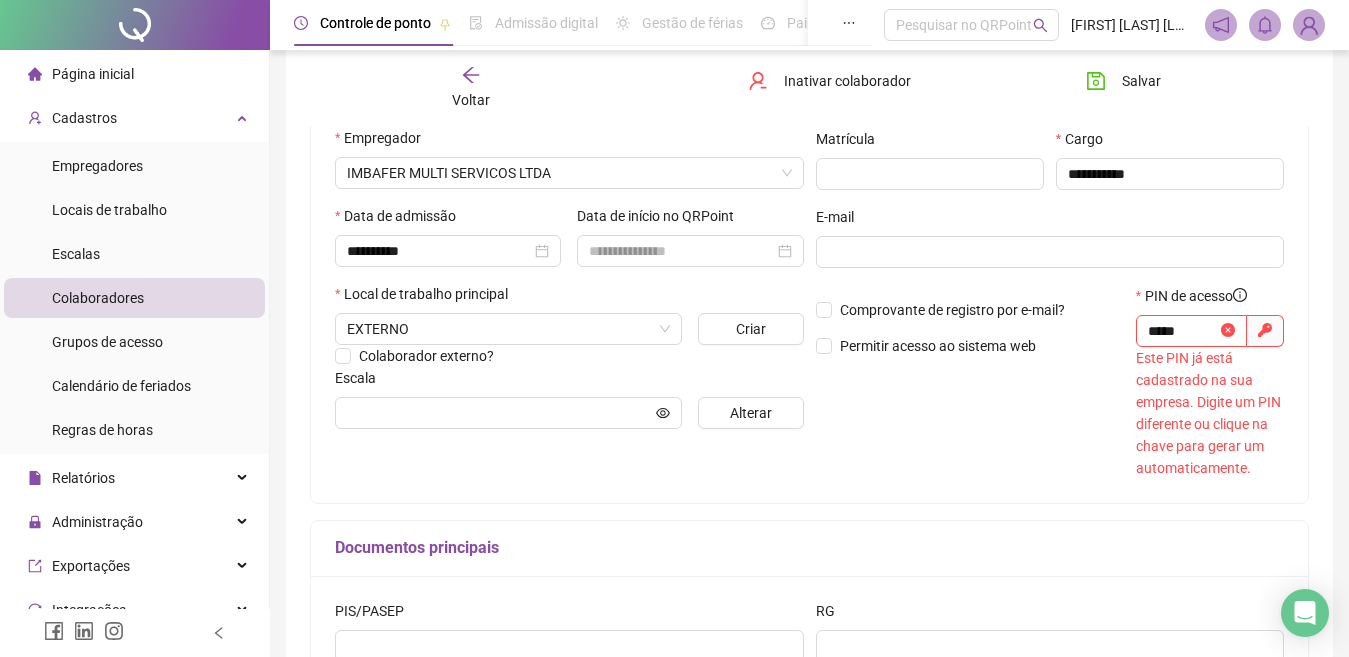 click 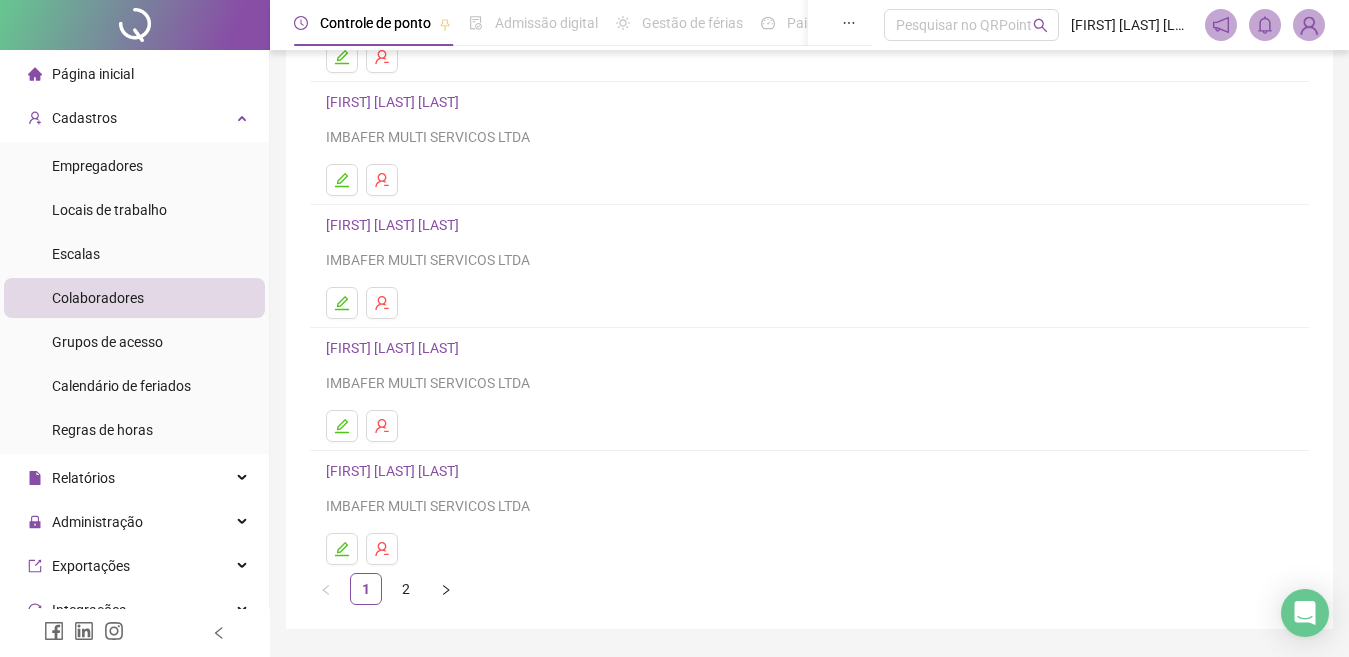 scroll, scrollTop: 300, scrollLeft: 0, axis: vertical 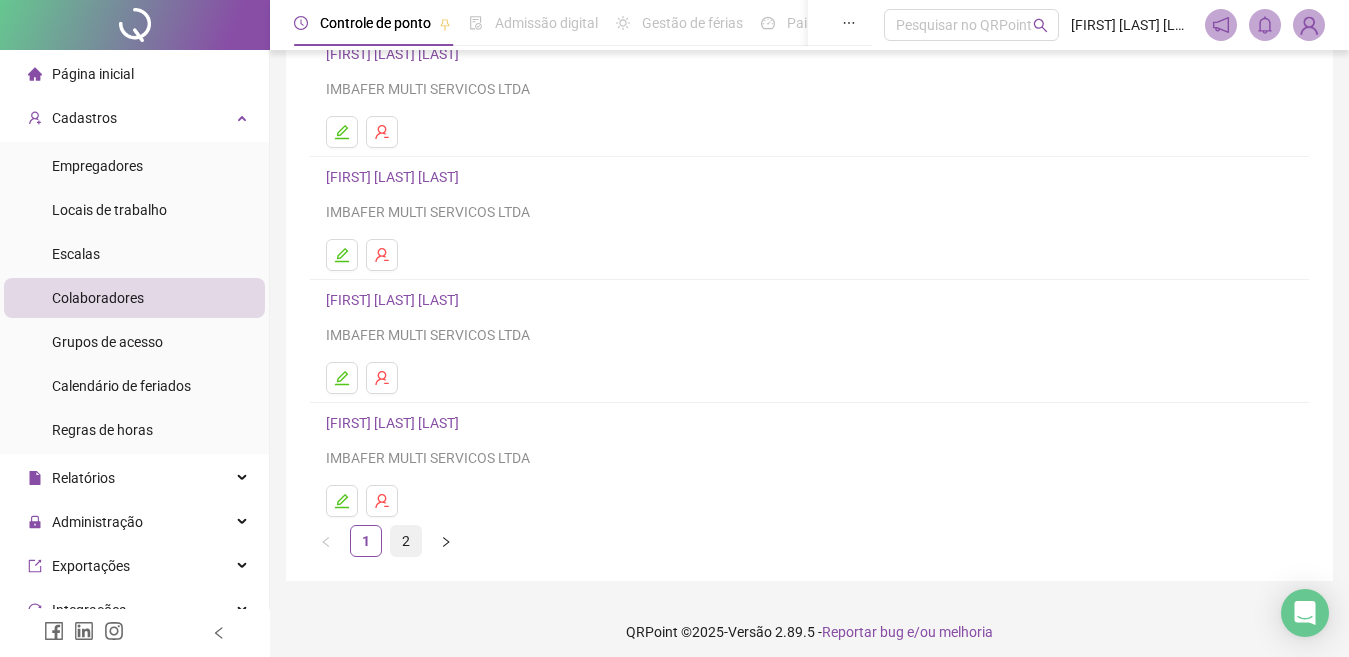 click on "2" at bounding box center [406, 541] 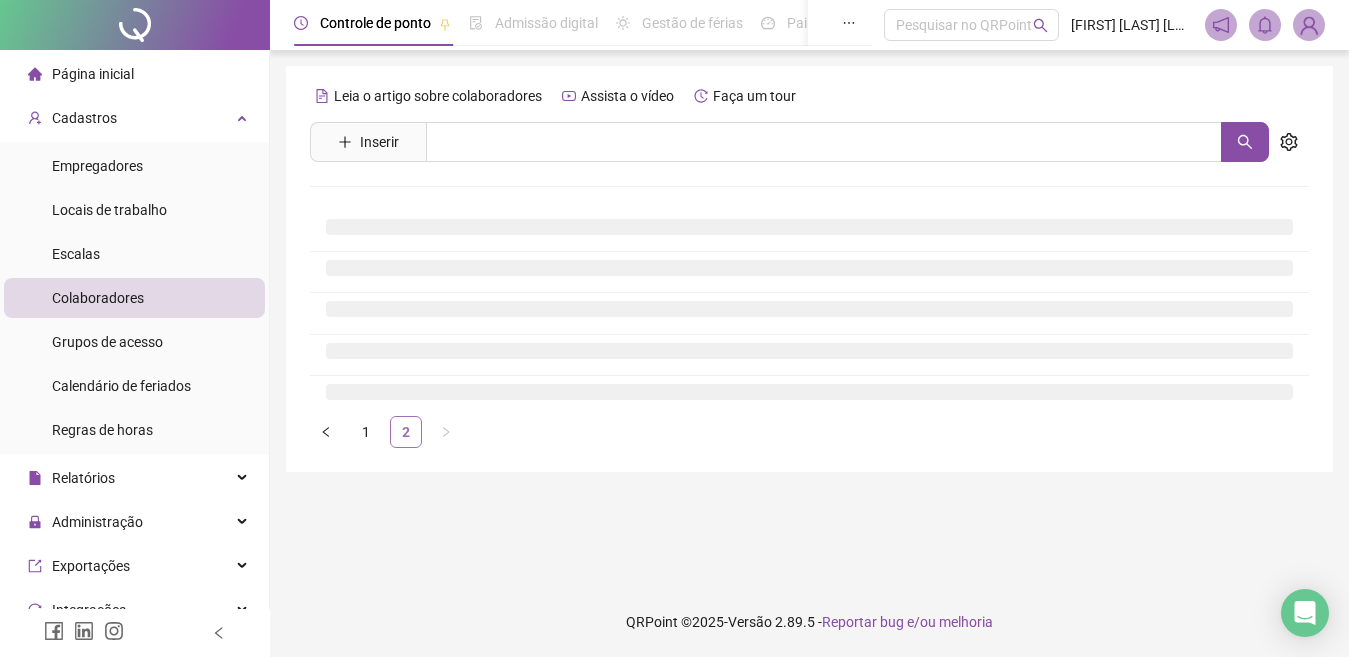 scroll, scrollTop: 0, scrollLeft: 0, axis: both 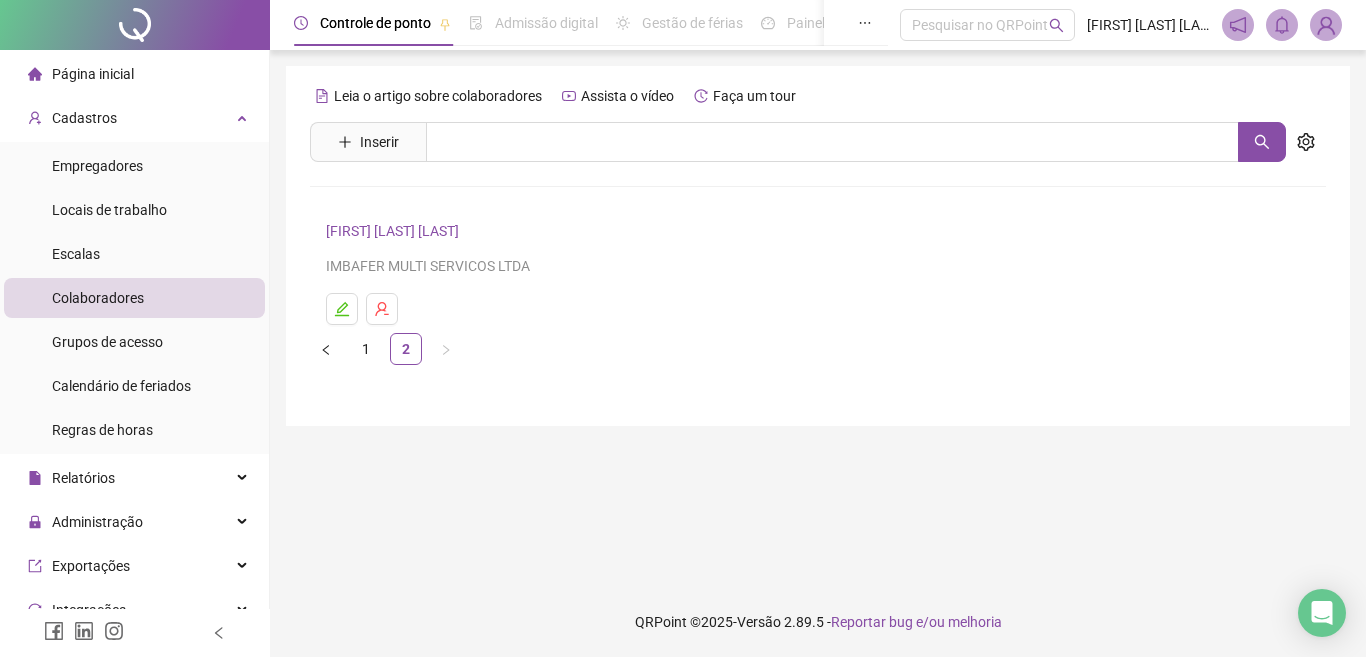 click on "Página inicial" at bounding box center (93, 74) 